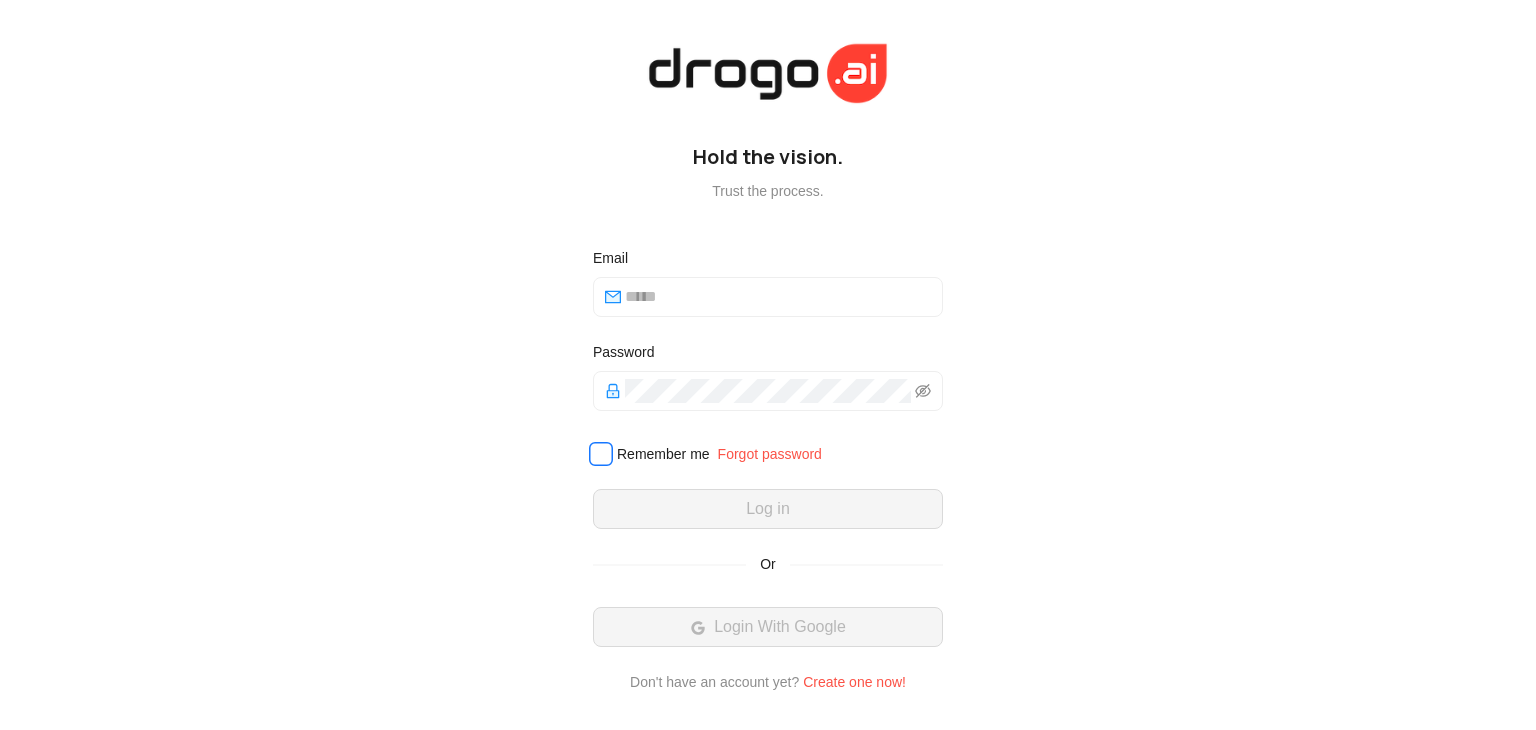 scroll, scrollTop: 0, scrollLeft: 0, axis: both 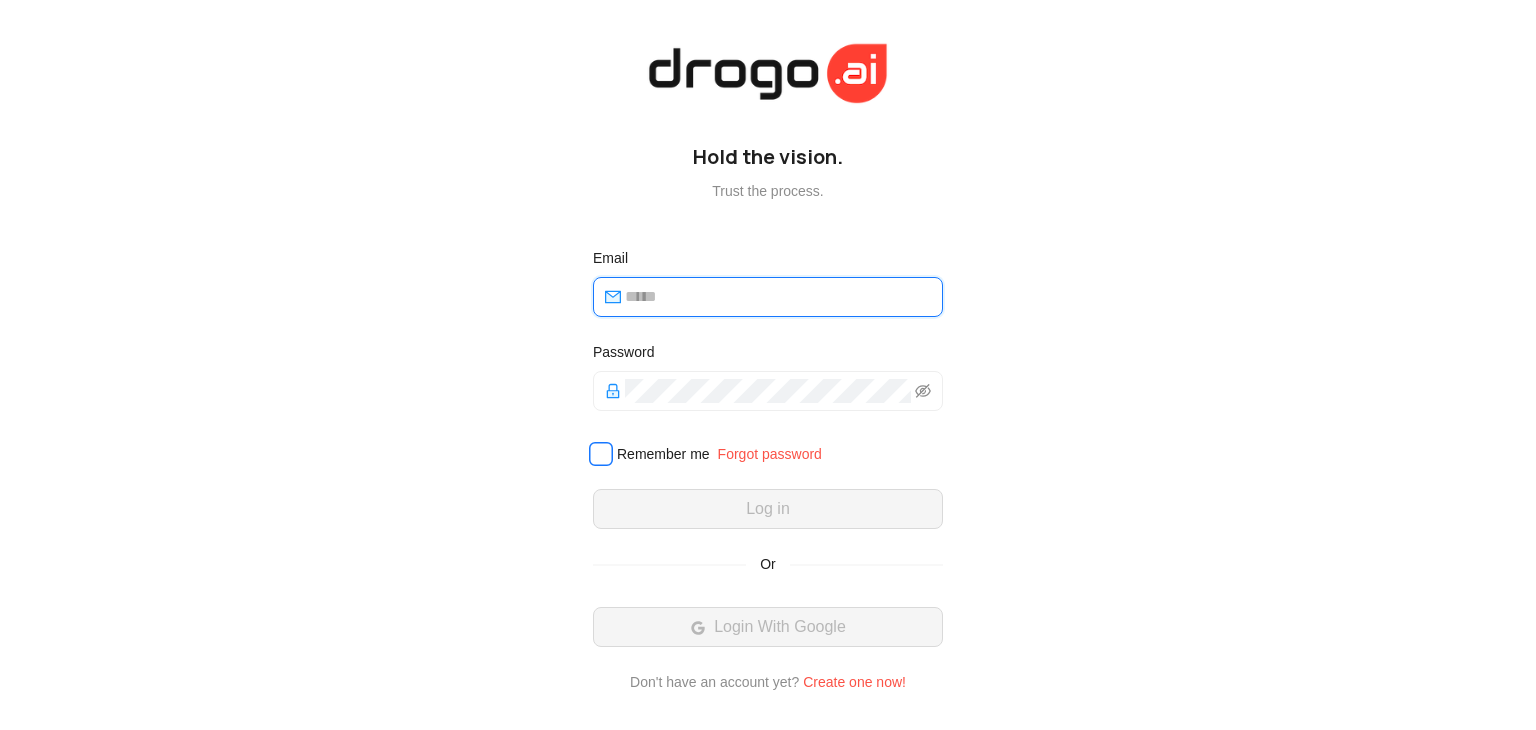 type on "**********" 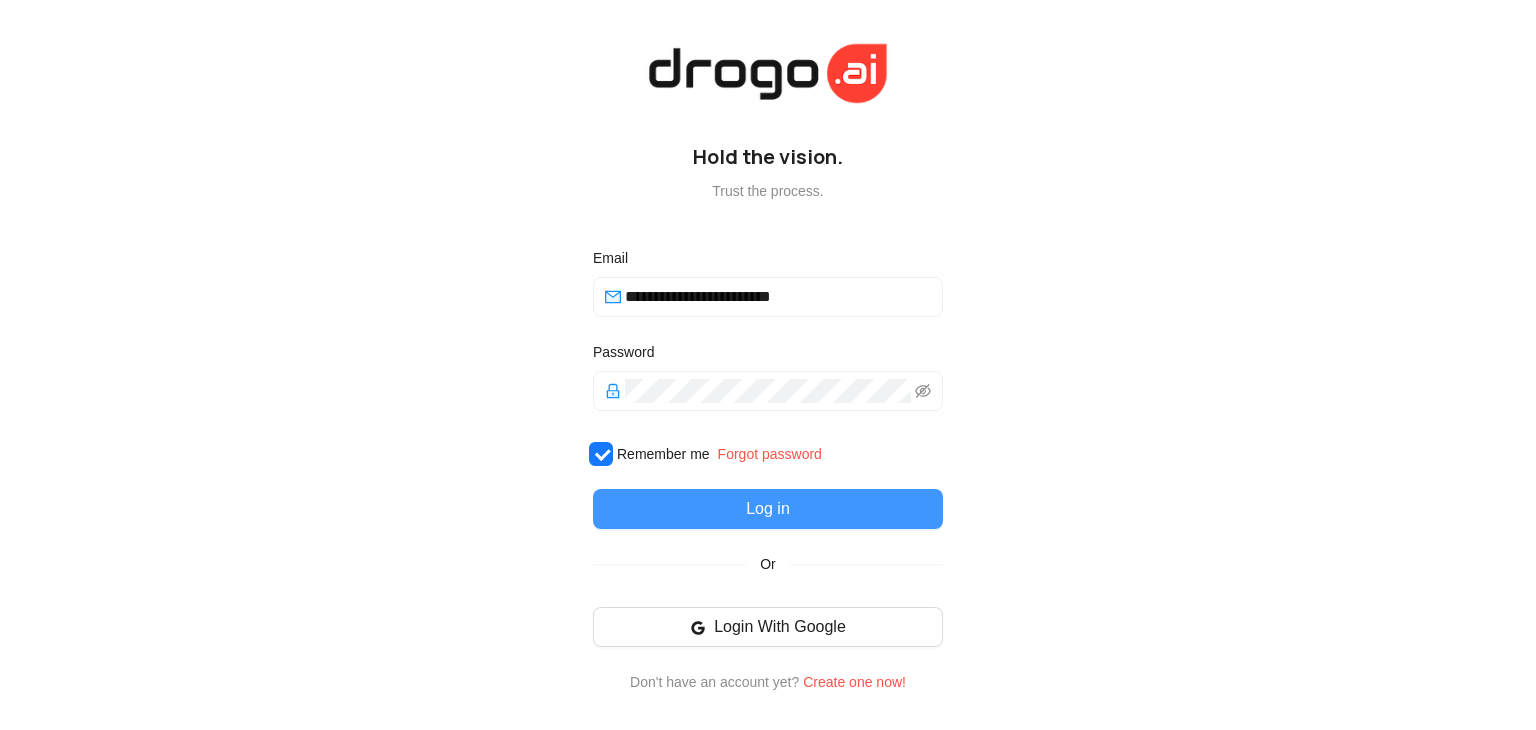 click on "Log in" at bounding box center [768, 509] 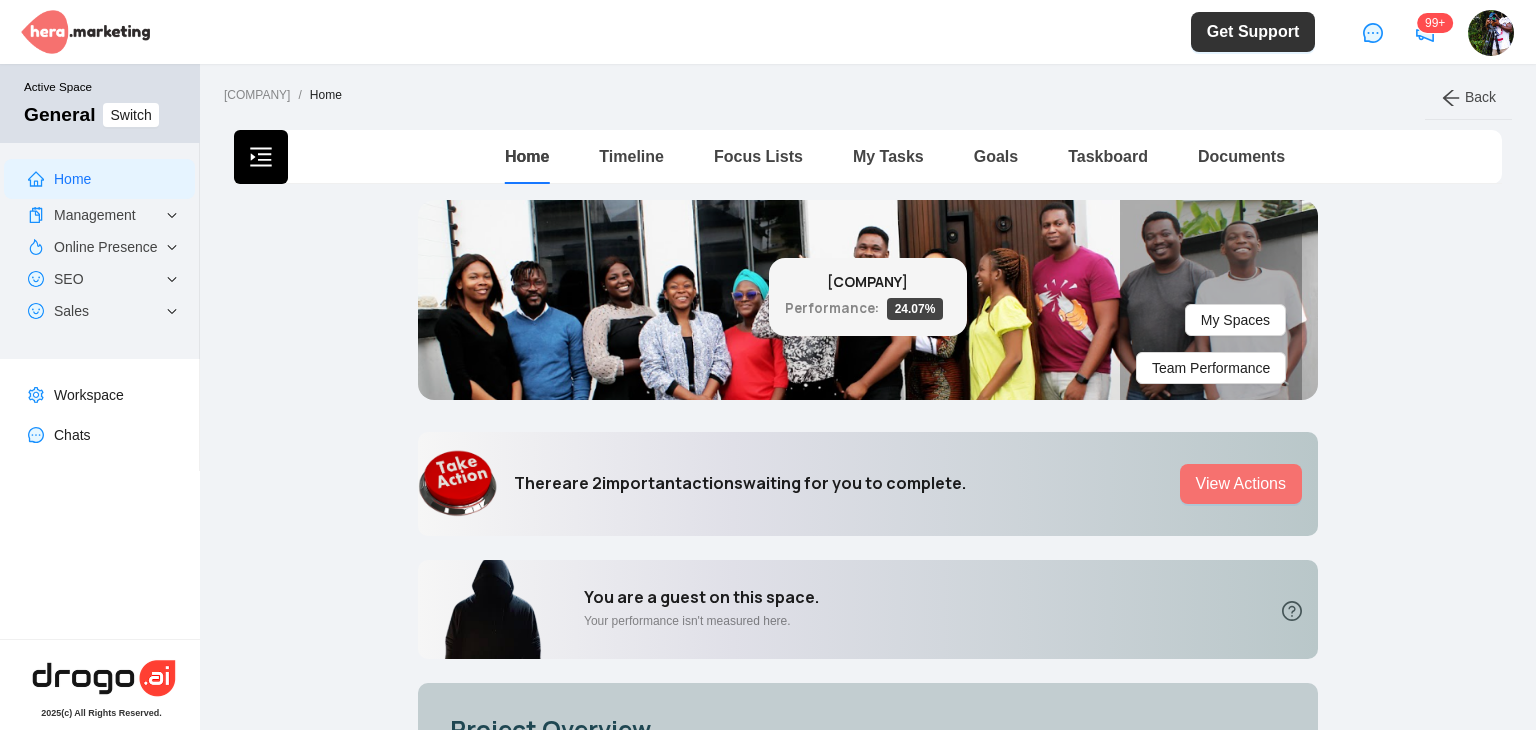 type 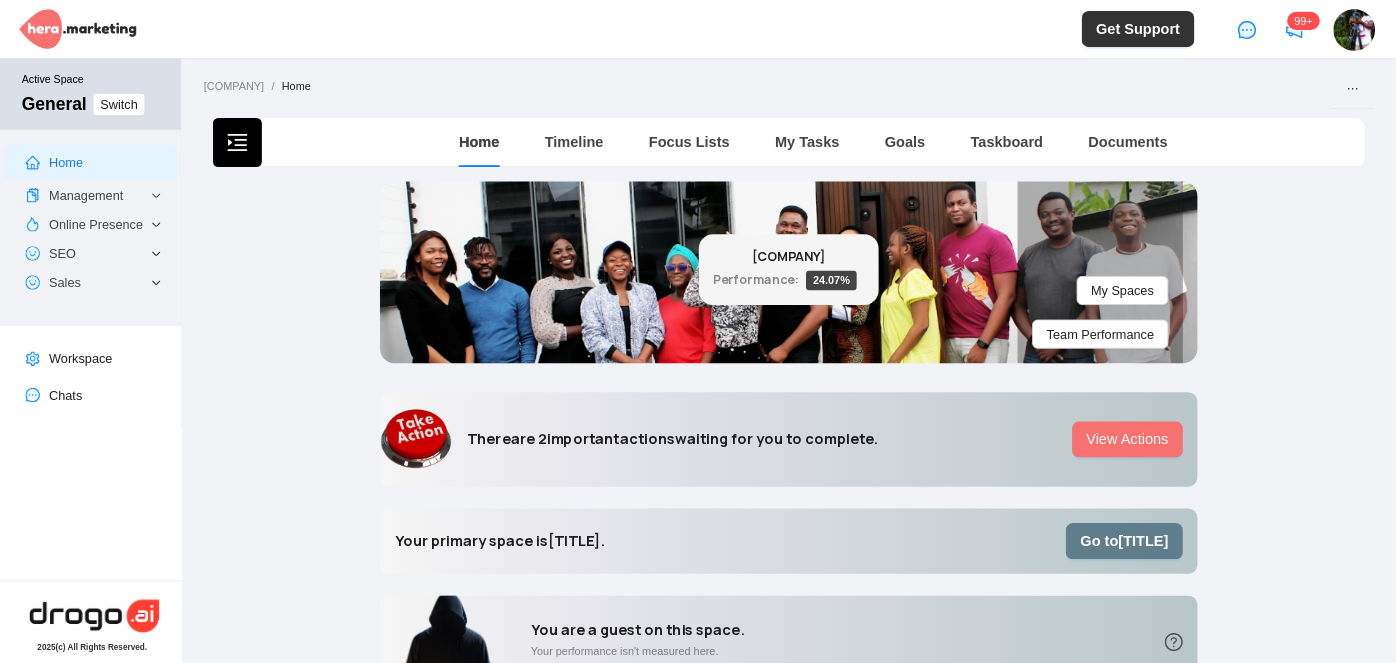 scroll, scrollTop: 0, scrollLeft: 0, axis: both 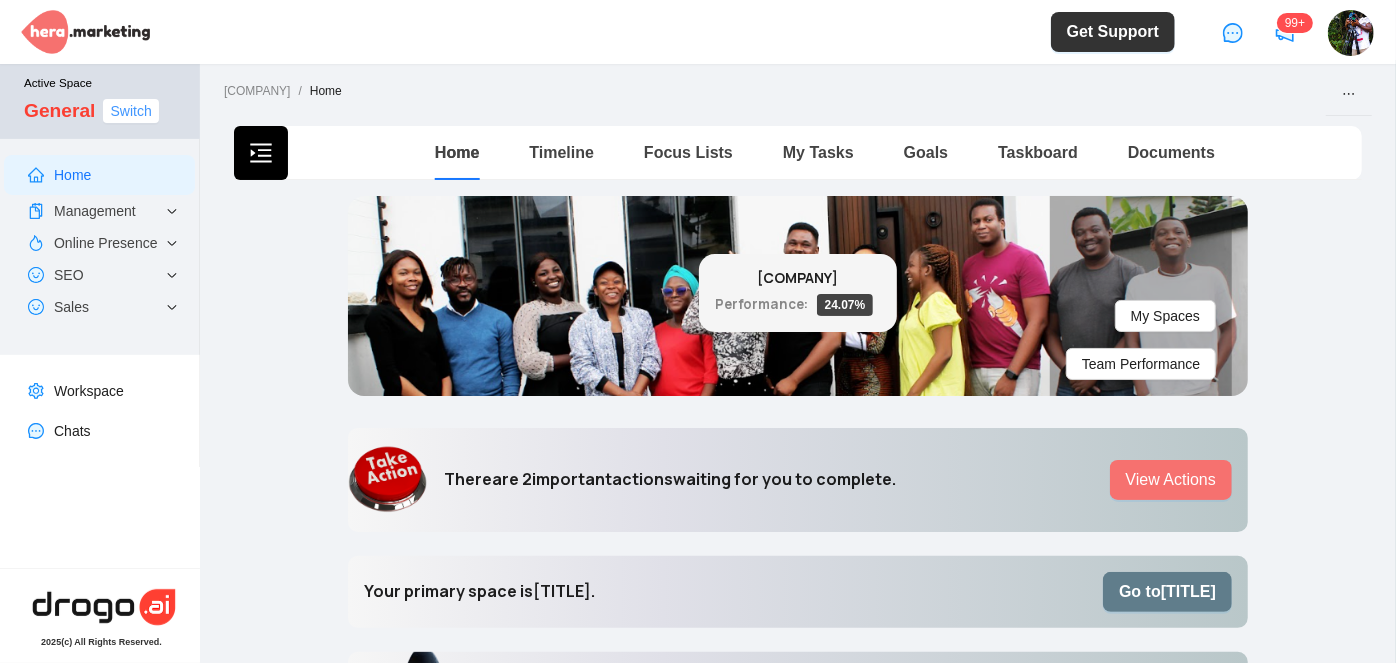 click on "Switch" at bounding box center [130, 111] 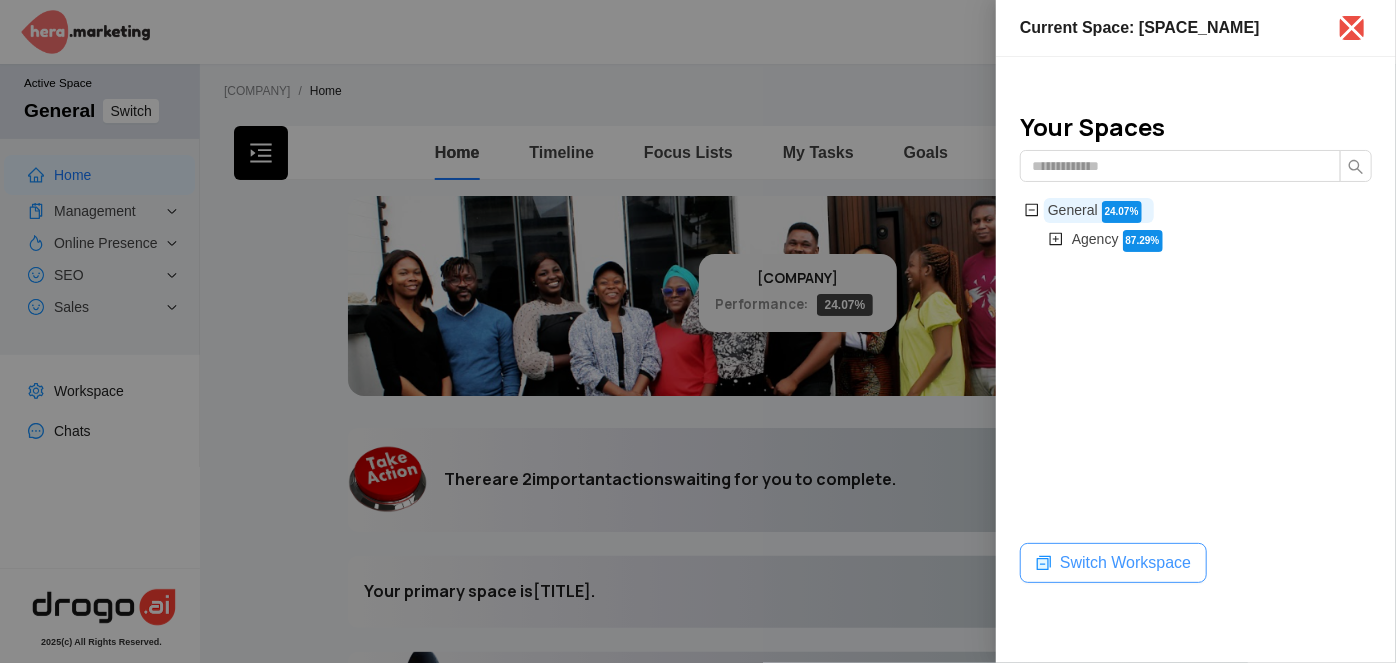 click on "Switch Workspace" at bounding box center (1125, 563) 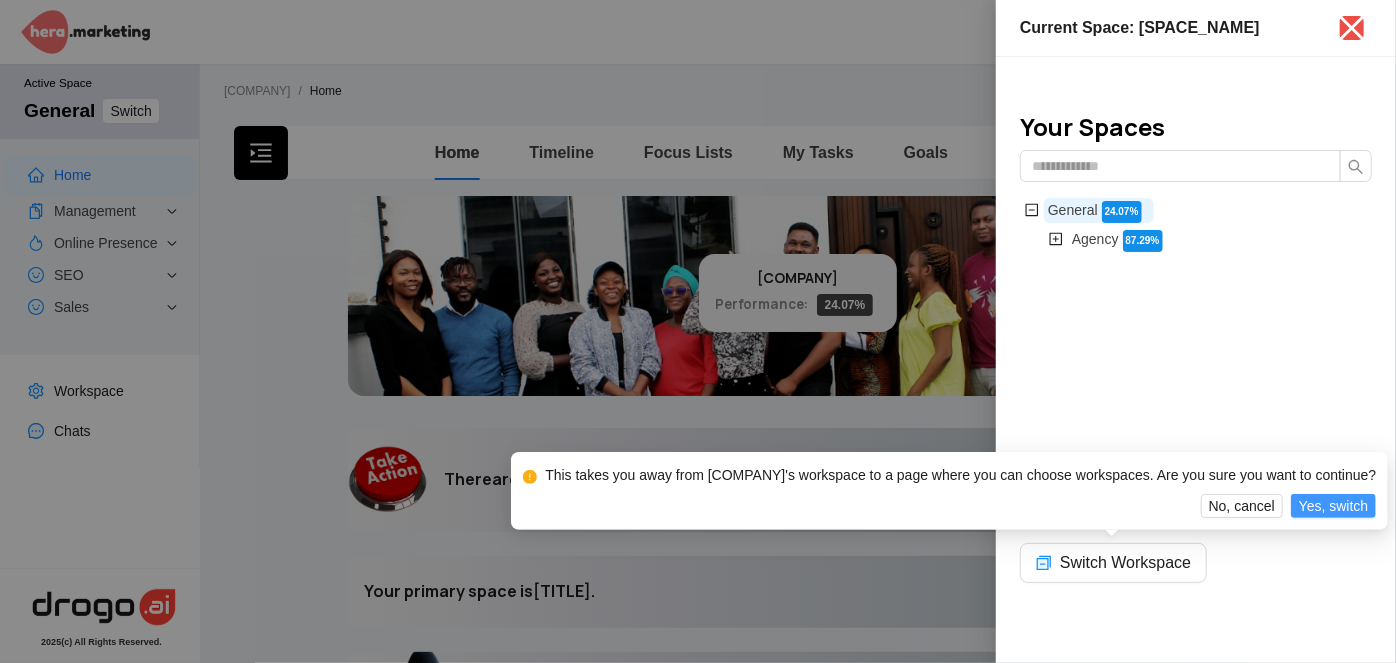 click on "Yes, switch" at bounding box center (1334, 506) 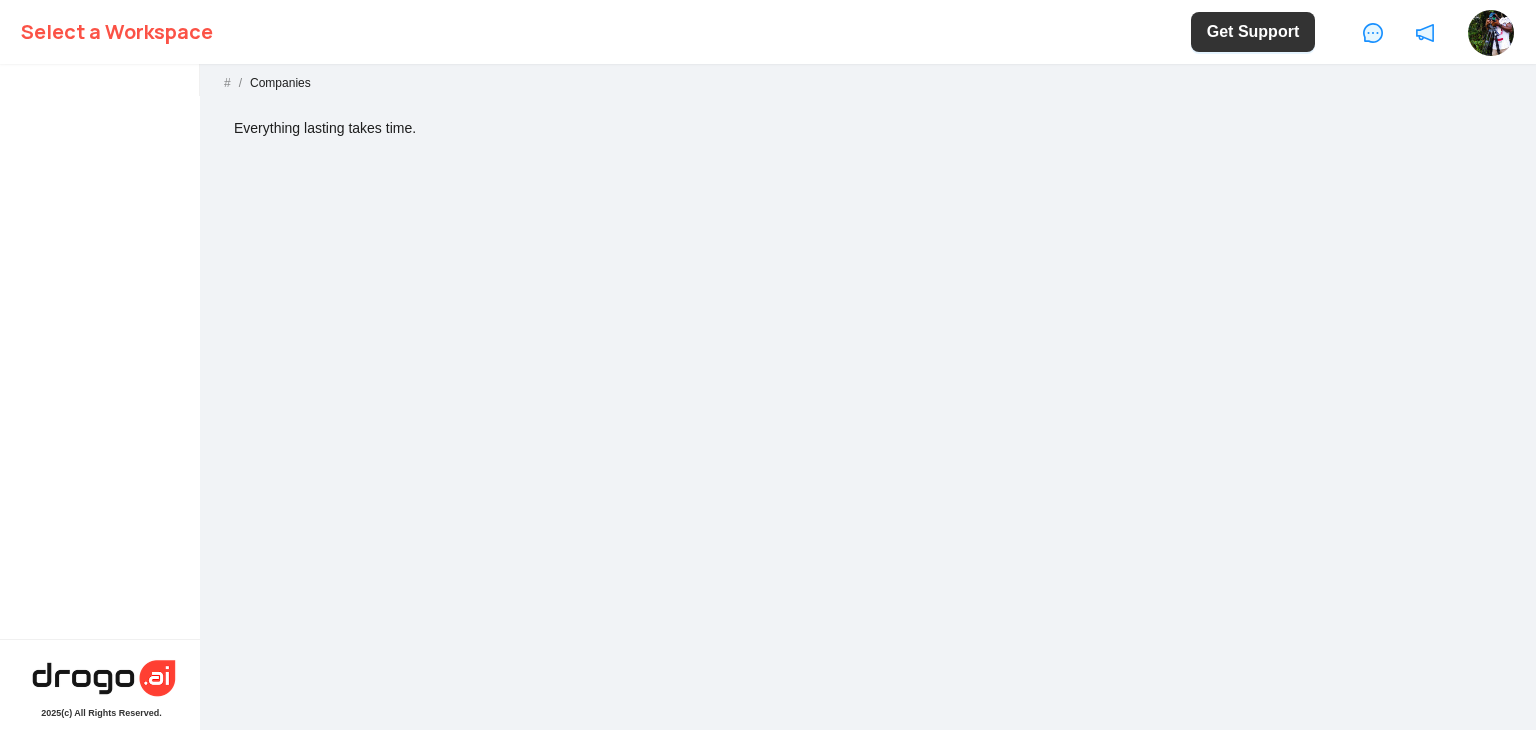scroll, scrollTop: 0, scrollLeft: 0, axis: both 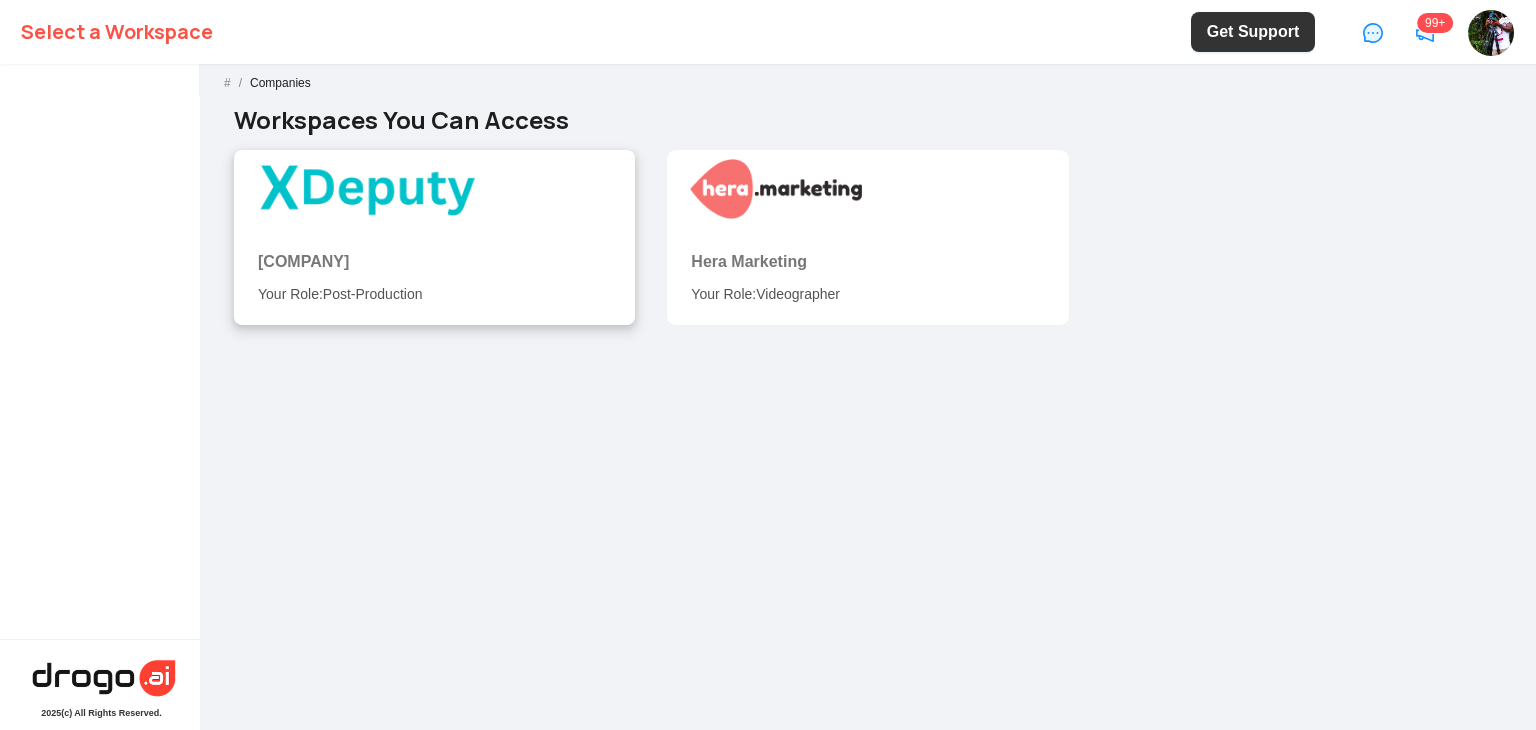 click on "[COMPANY] Your Role:  Post-Production" at bounding box center (434, 276) 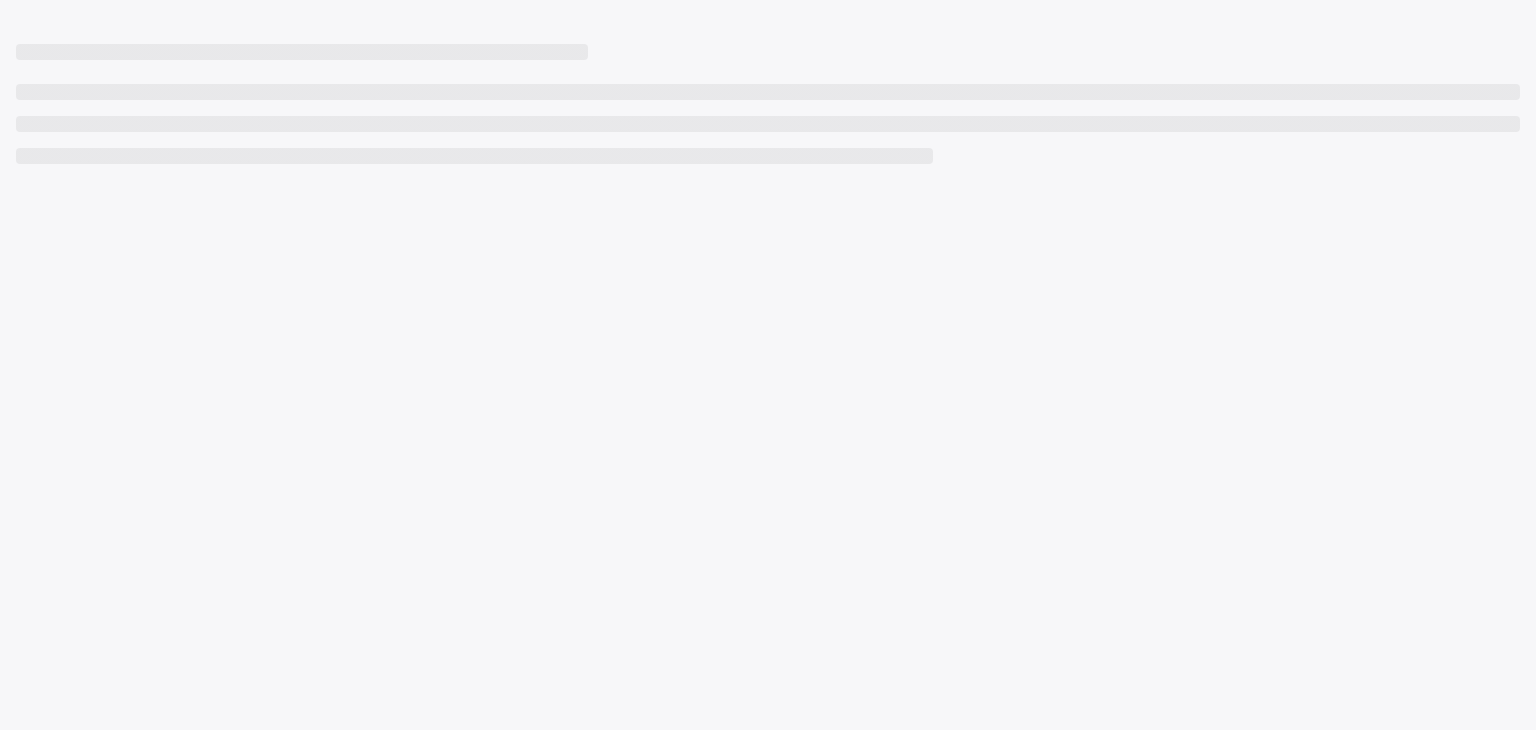 scroll, scrollTop: 0, scrollLeft: 0, axis: both 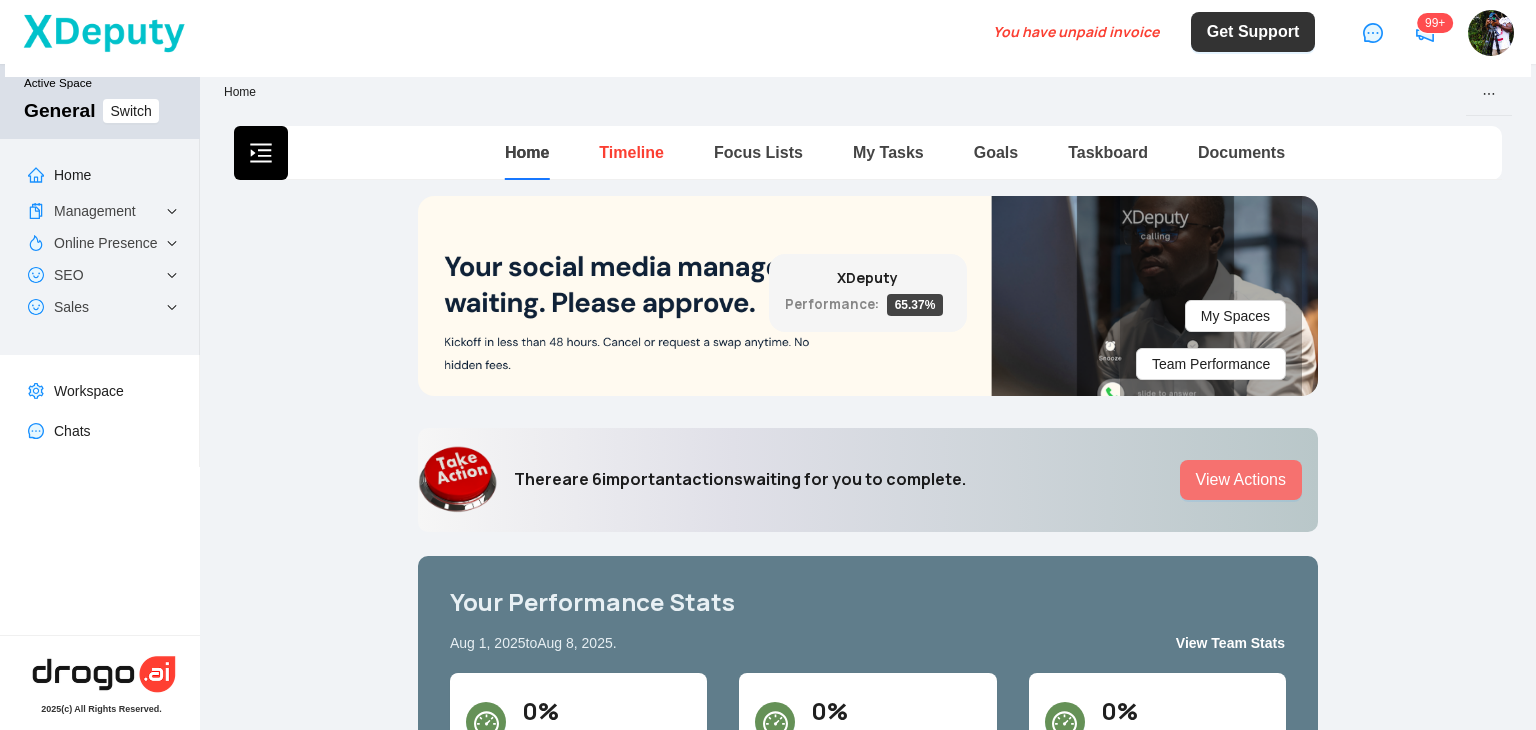 click on "Timeline" at bounding box center (631, 152) 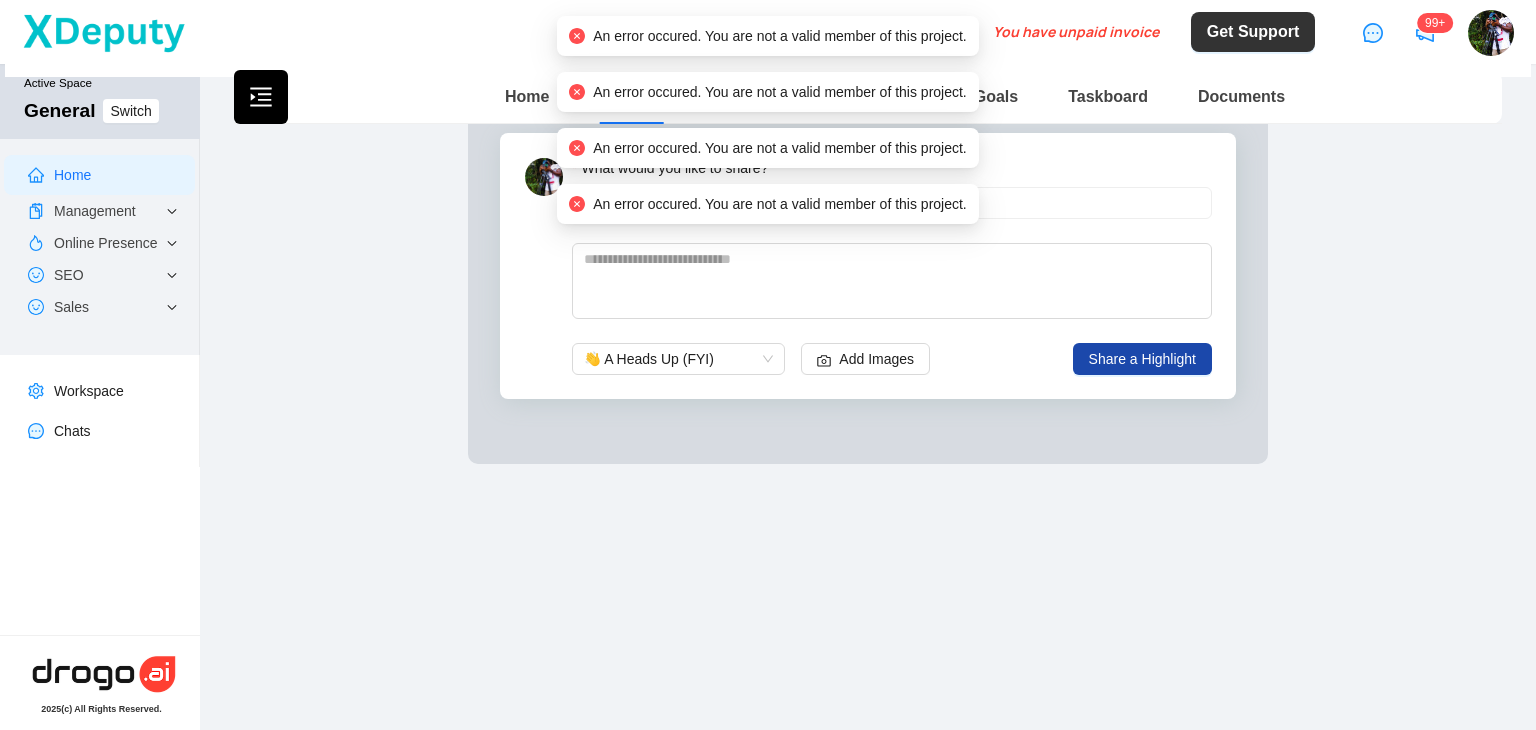 click on "Timeline What would you like to share? 💡 👋 A Heads Up (FYI)  Add Images Share a Highlight" at bounding box center (868, 261) 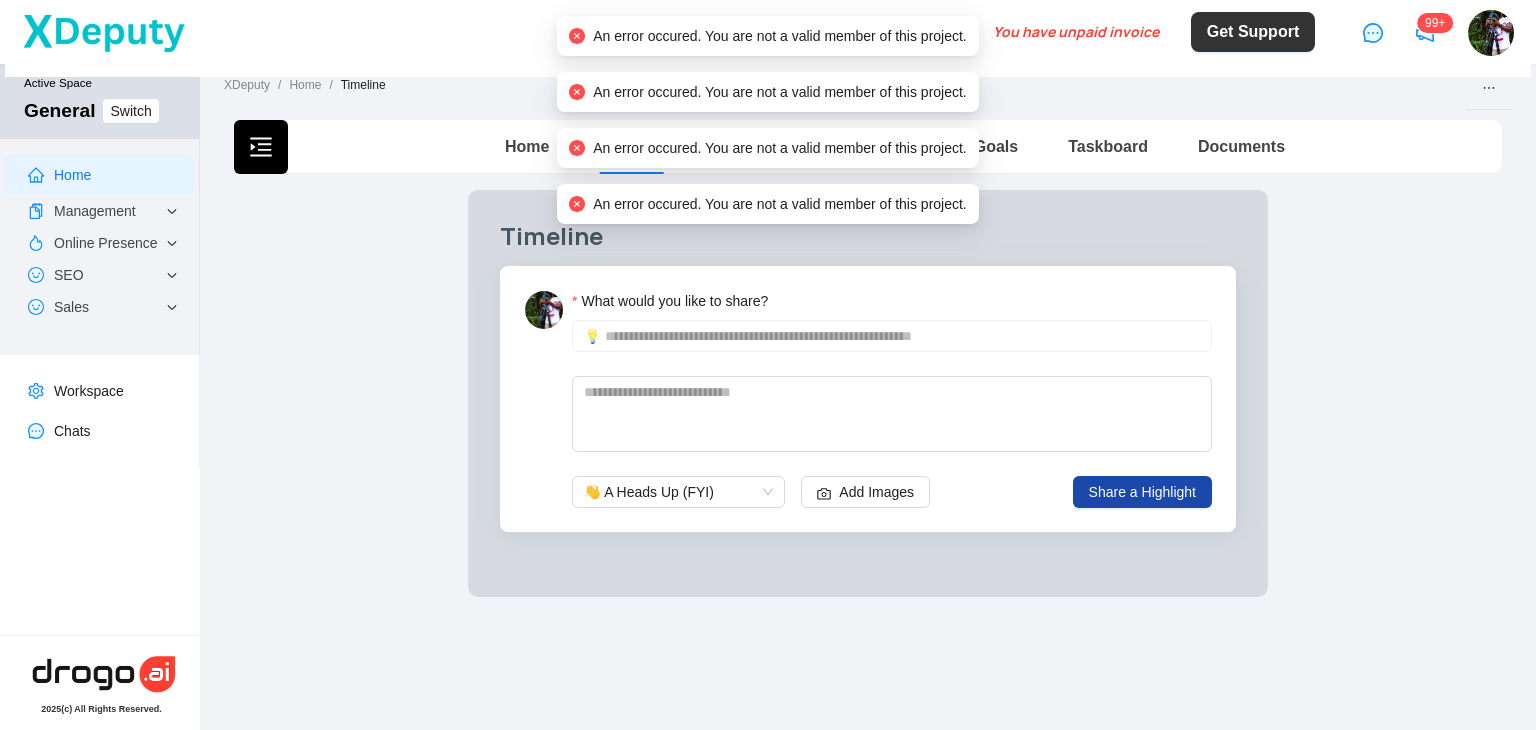 scroll, scrollTop: 0, scrollLeft: 0, axis: both 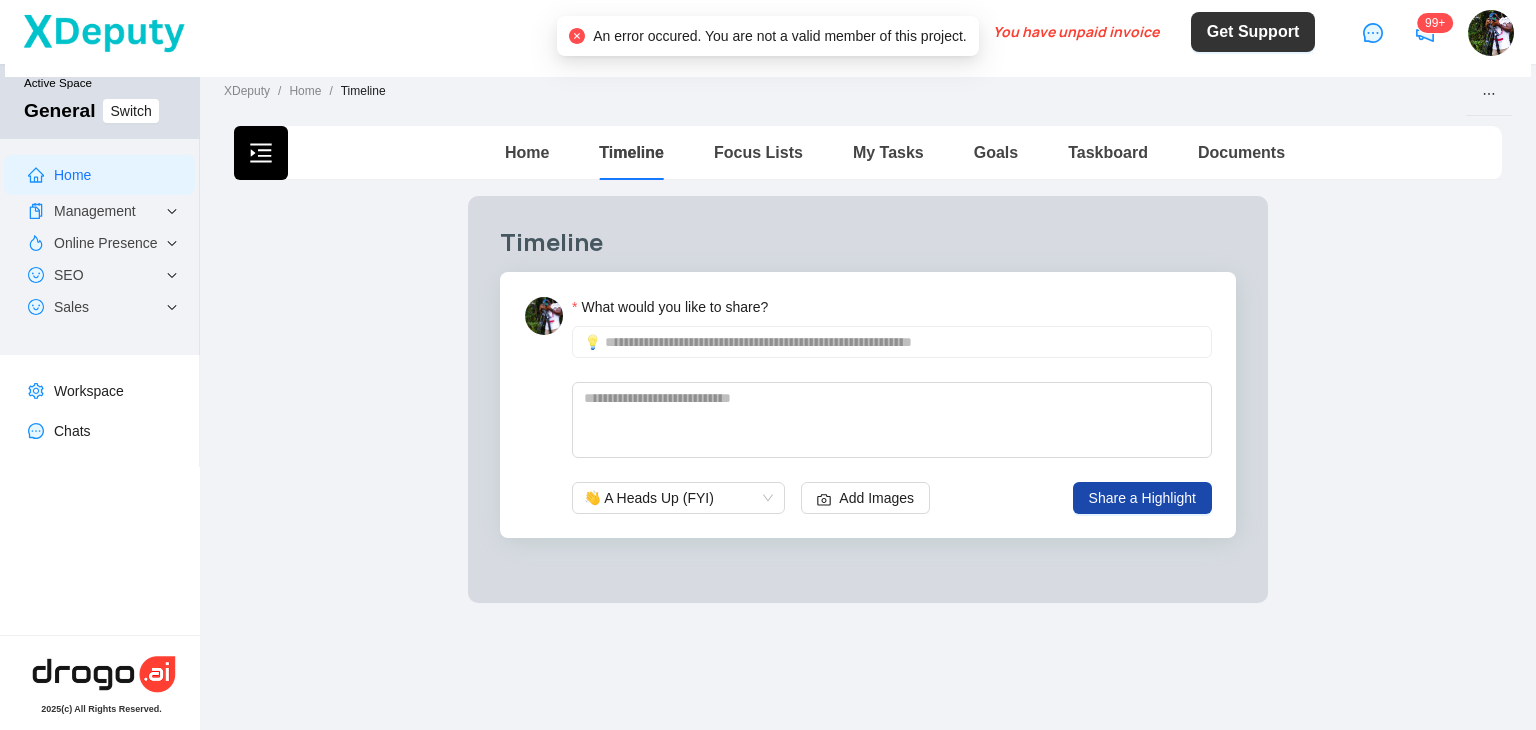 click on "Taskboard" at bounding box center [1108, 152] 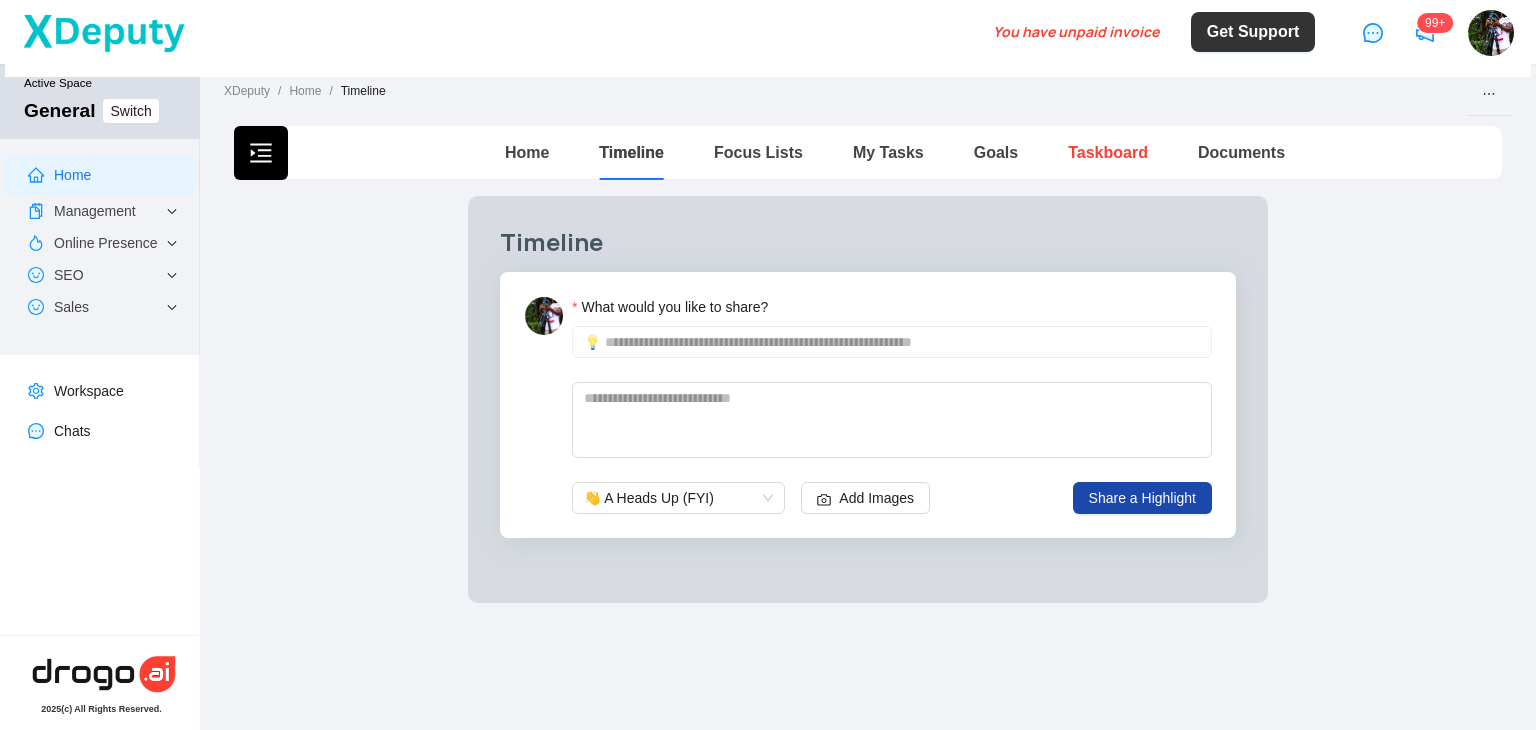 click on "Taskboard" at bounding box center [1108, 152] 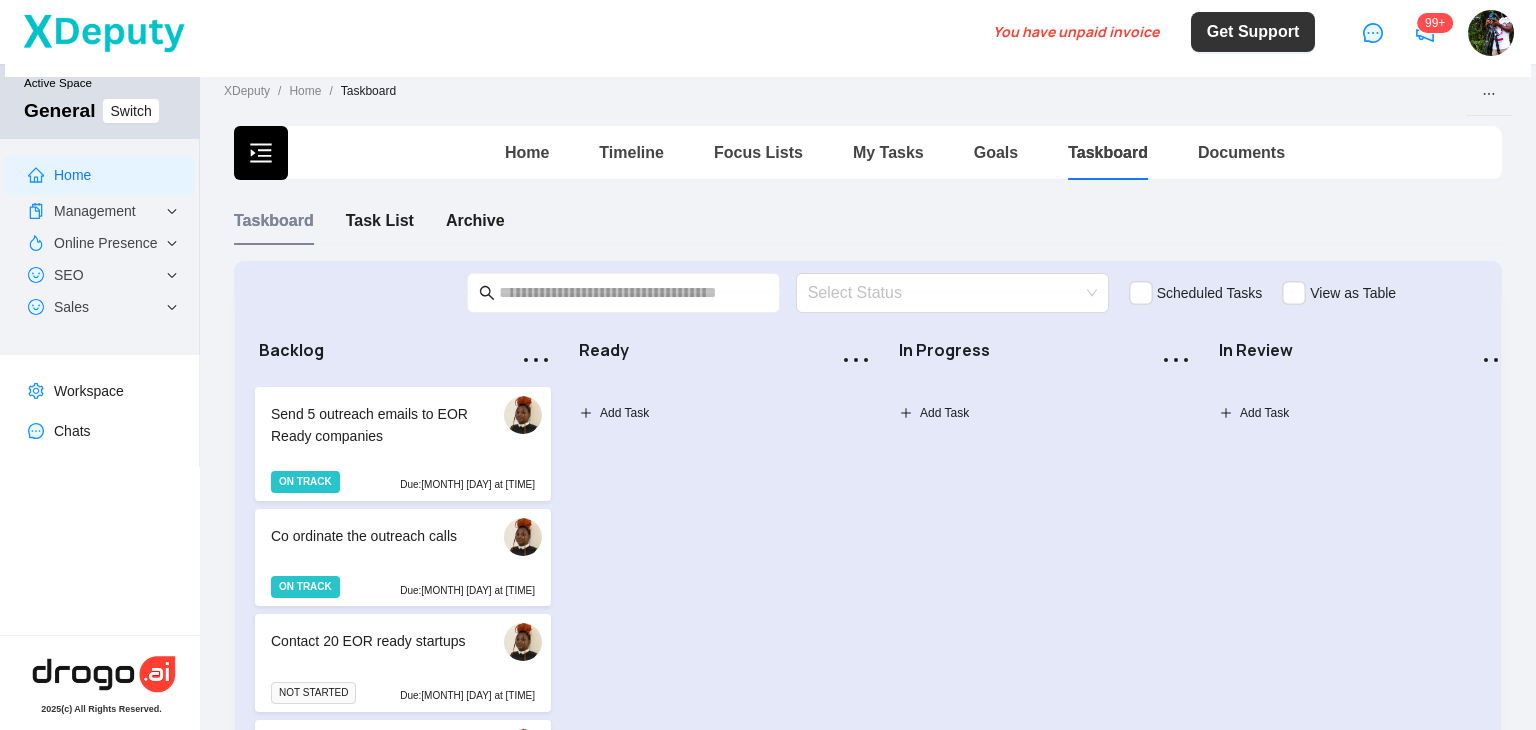 scroll, scrollTop: 14, scrollLeft: 0, axis: vertical 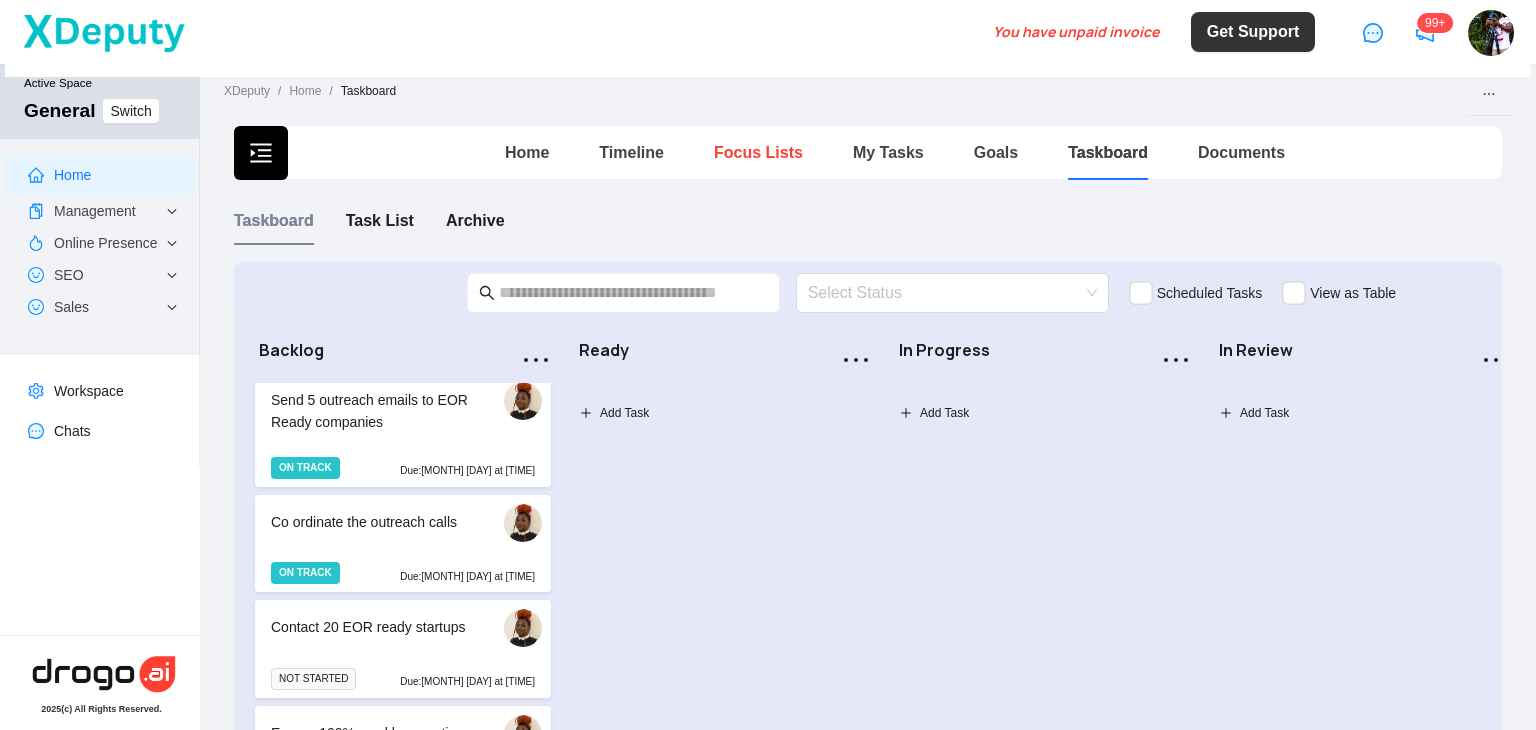 click on "Focus Lists" at bounding box center (758, 152) 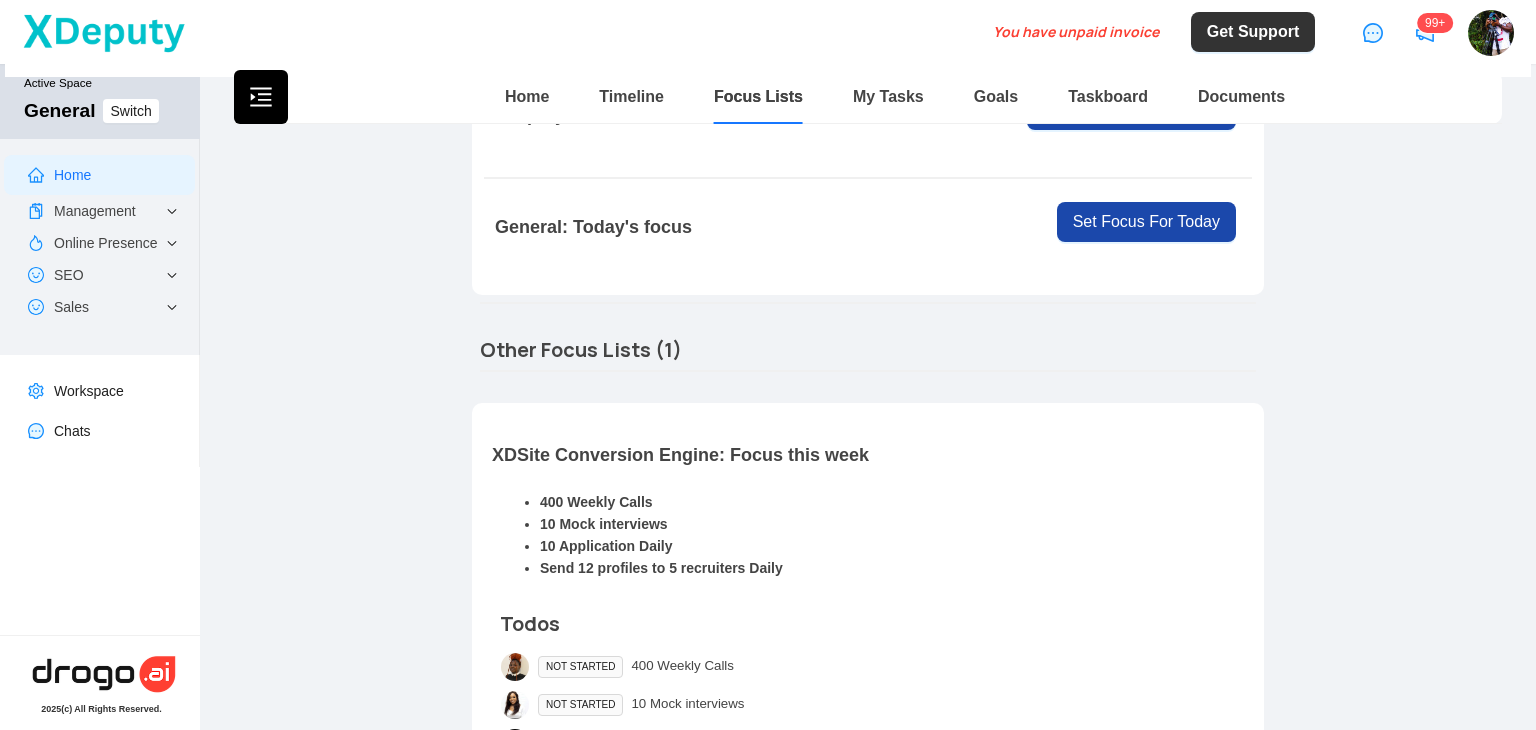 scroll, scrollTop: 0, scrollLeft: 0, axis: both 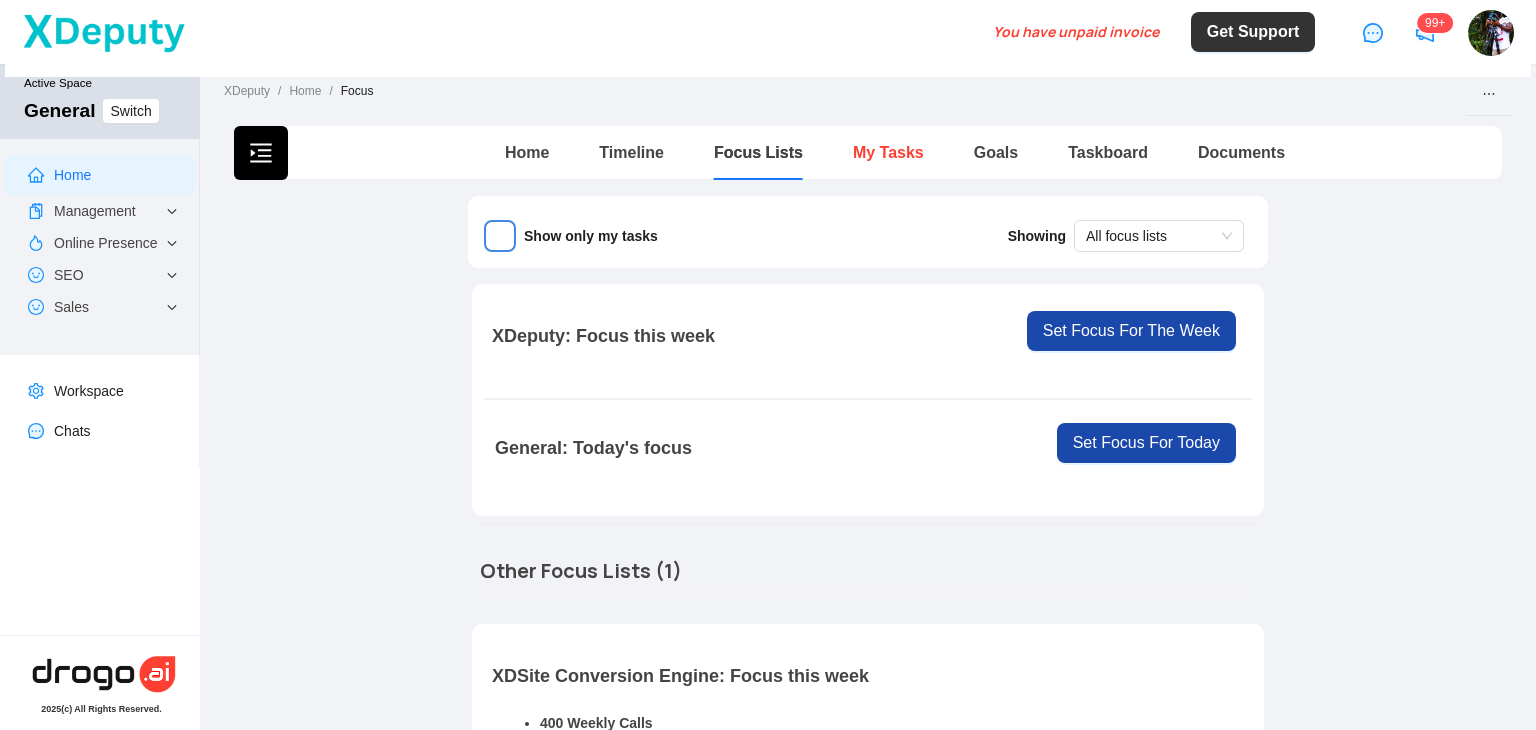 click on "My Tasks" at bounding box center [888, 152] 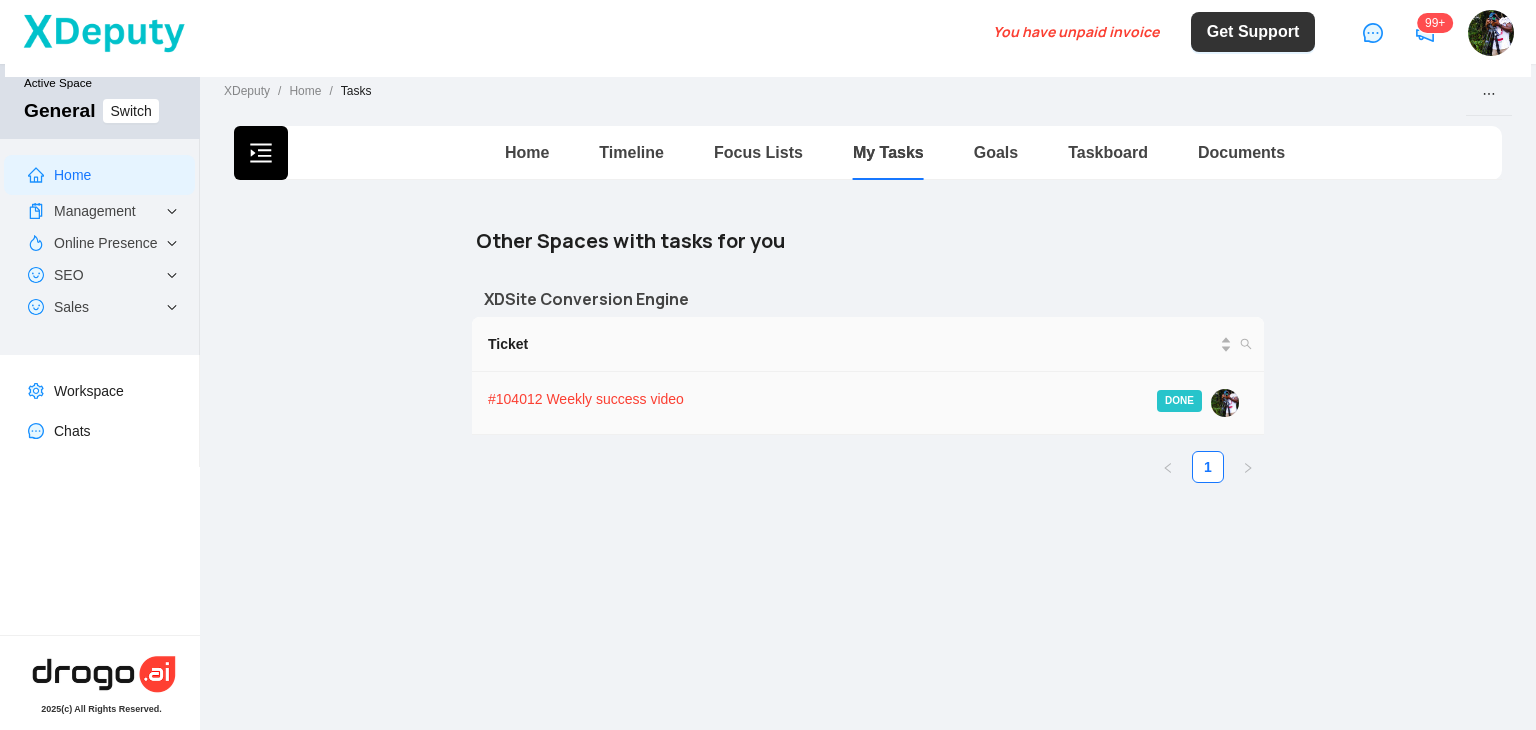 click on "# [NUMBER]   Weekly success video" at bounding box center (663, 403) 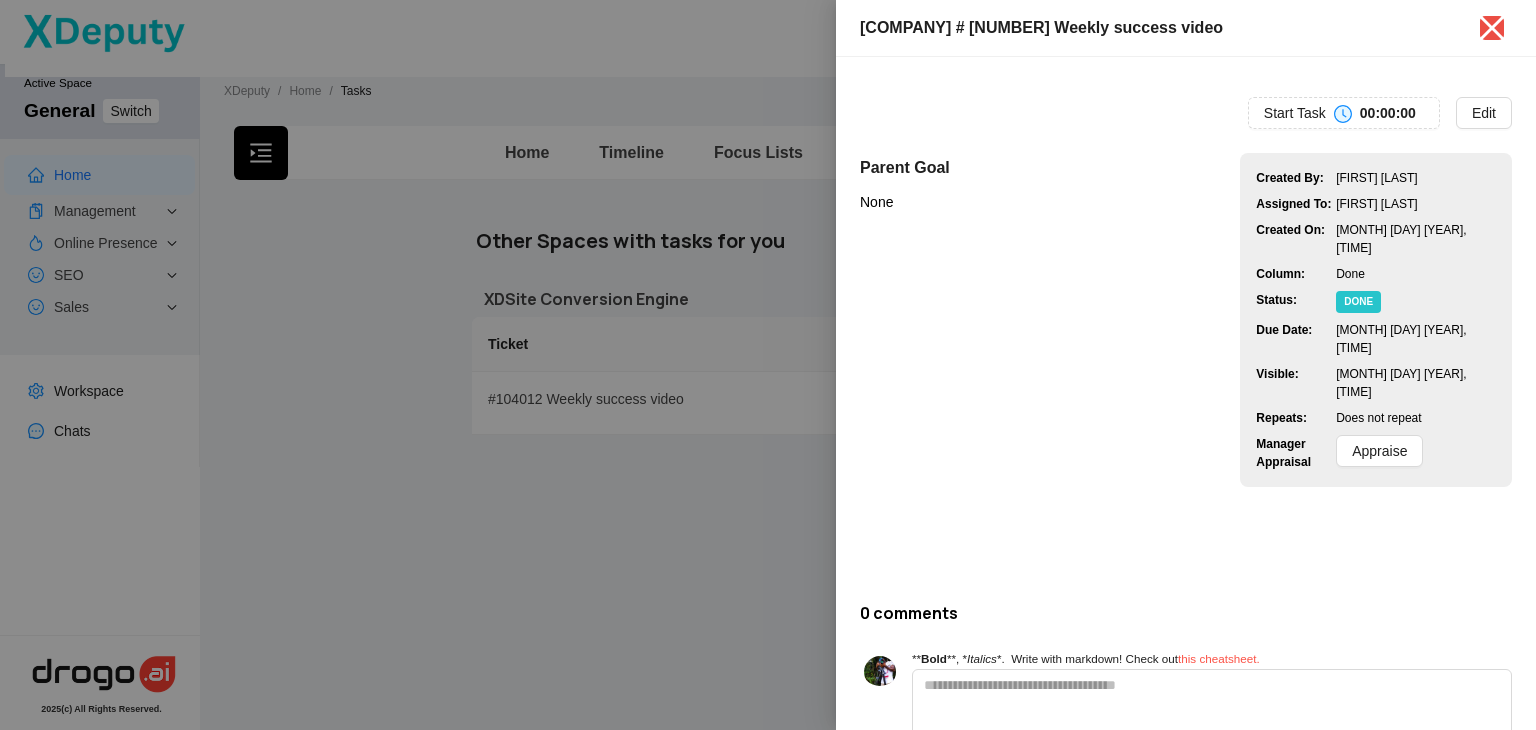 click at bounding box center [768, 365] 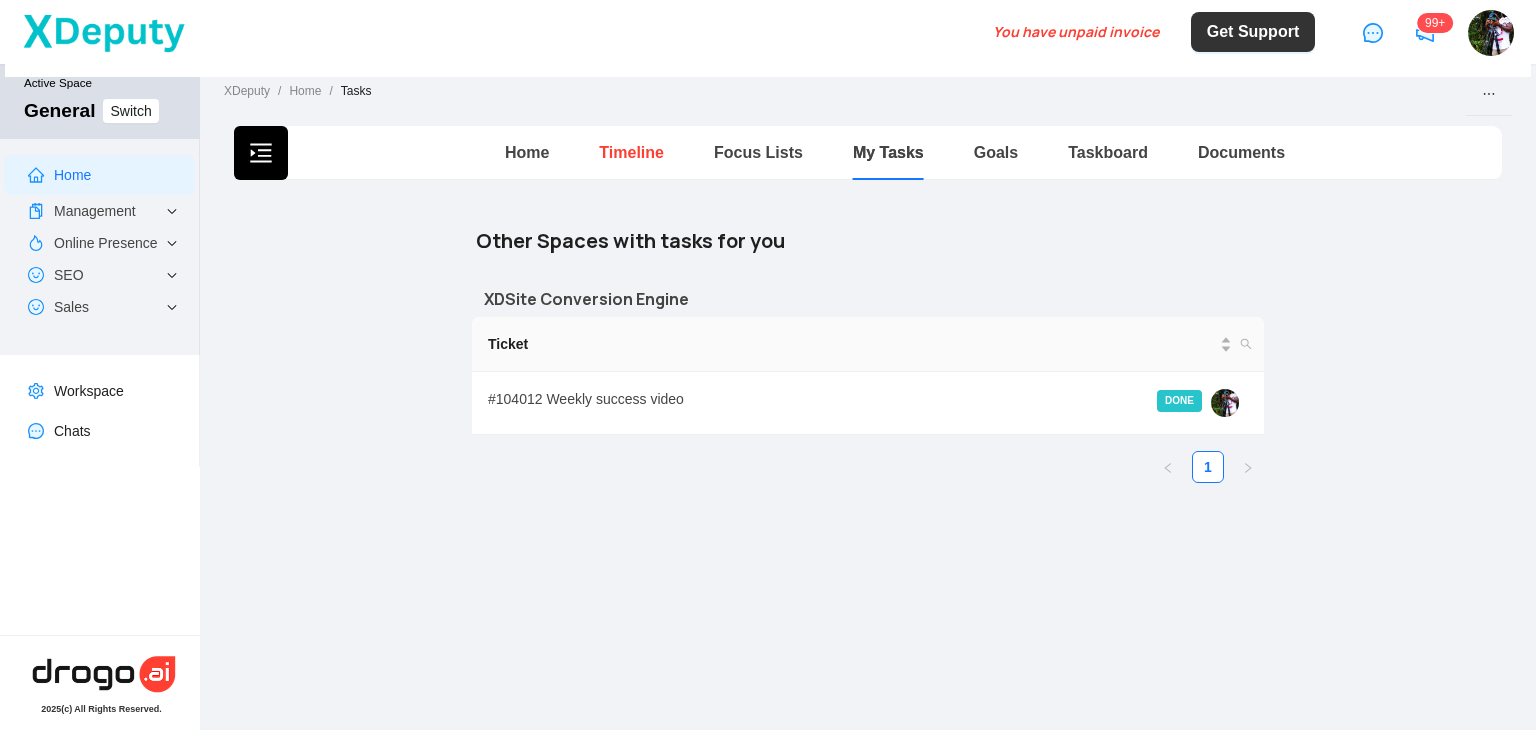 click on "Timeline" at bounding box center [631, 152] 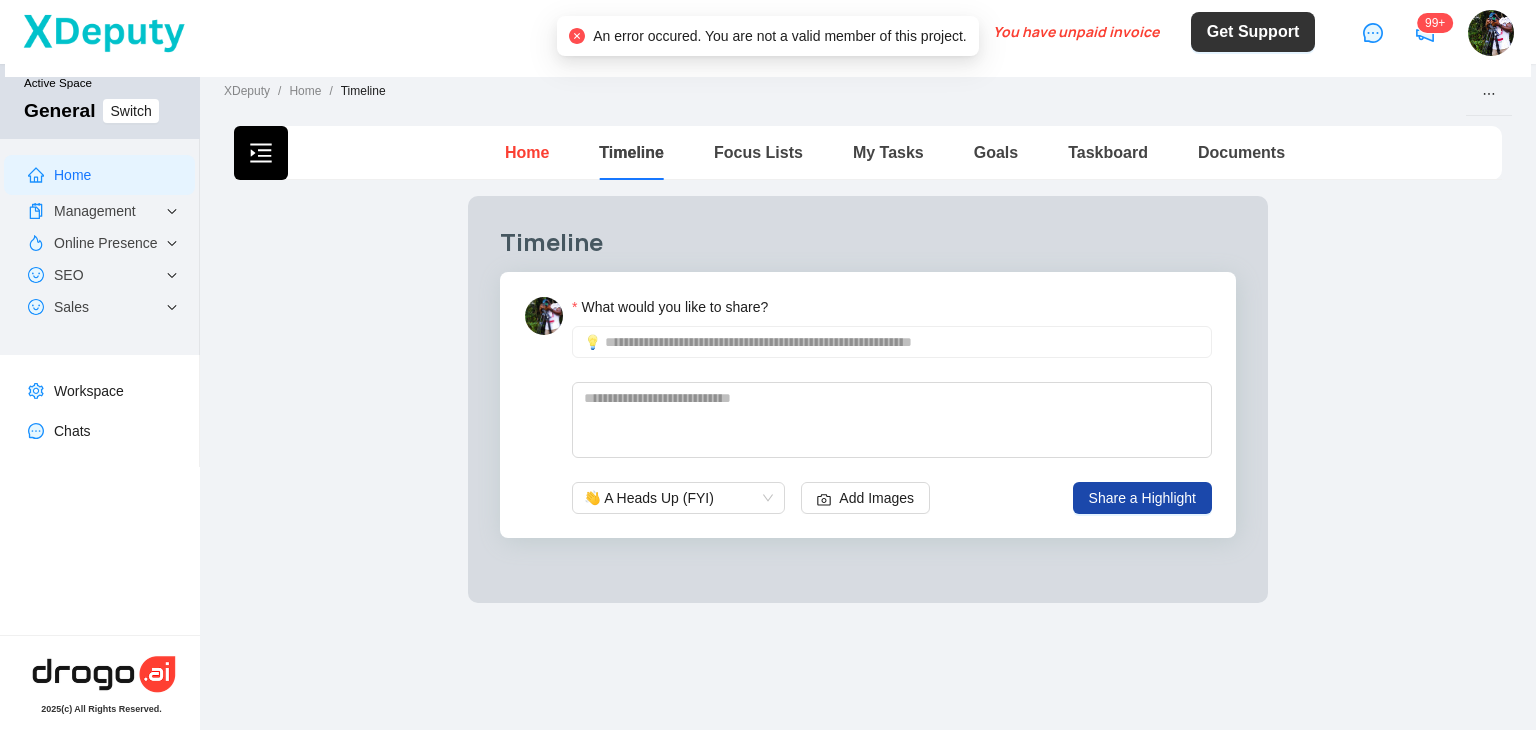 click on "Home" at bounding box center (527, 152) 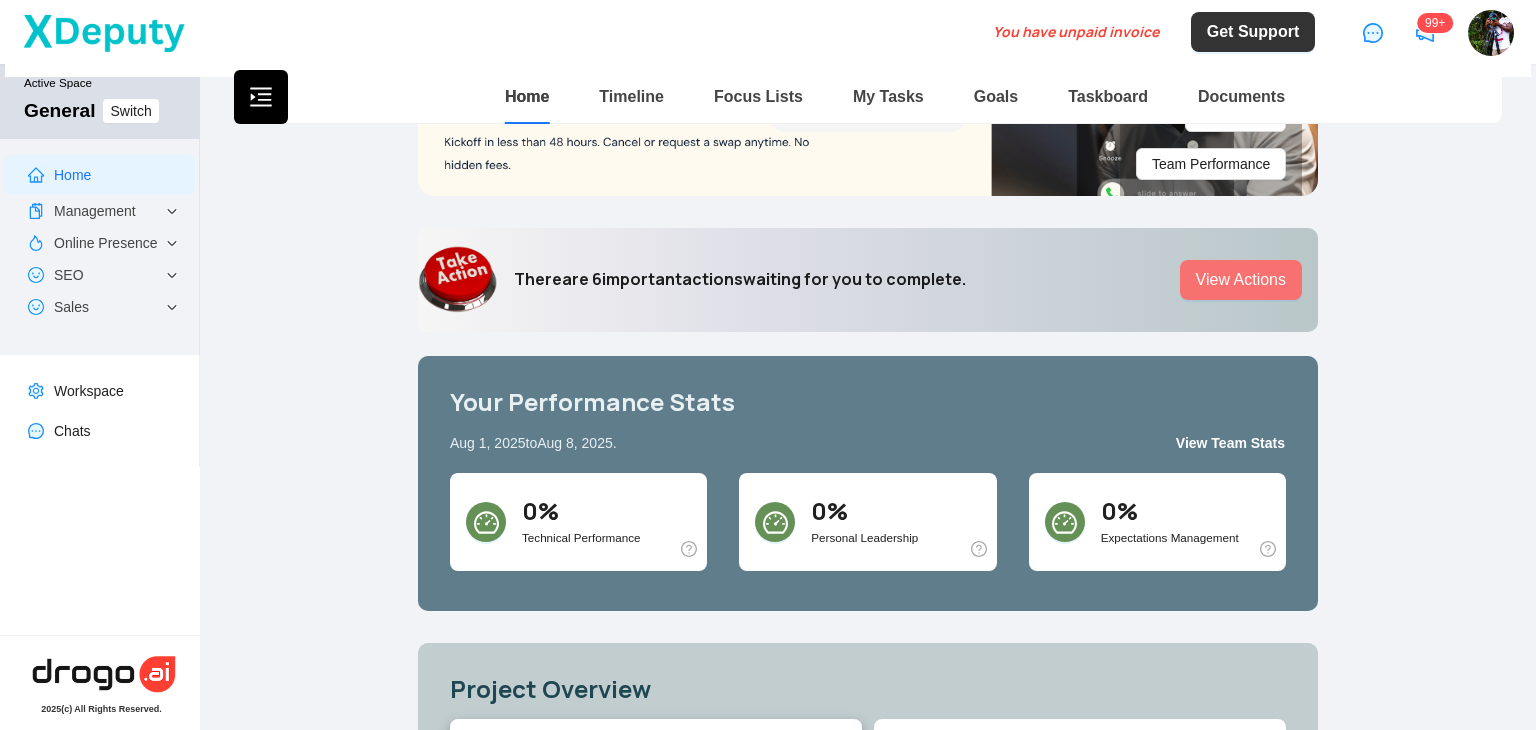 scroll, scrollTop: 0, scrollLeft: 0, axis: both 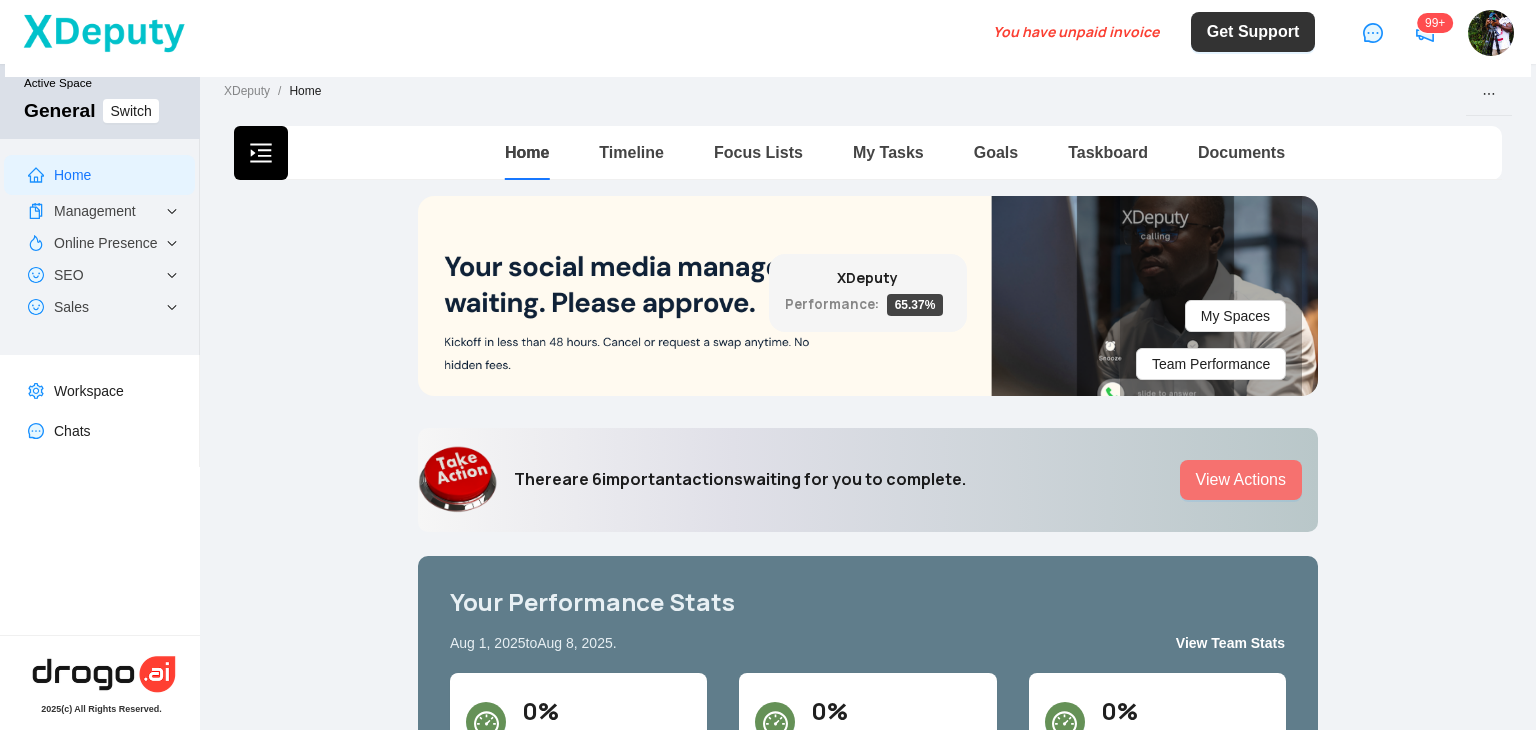 click on "Timeline" at bounding box center [631, 152] 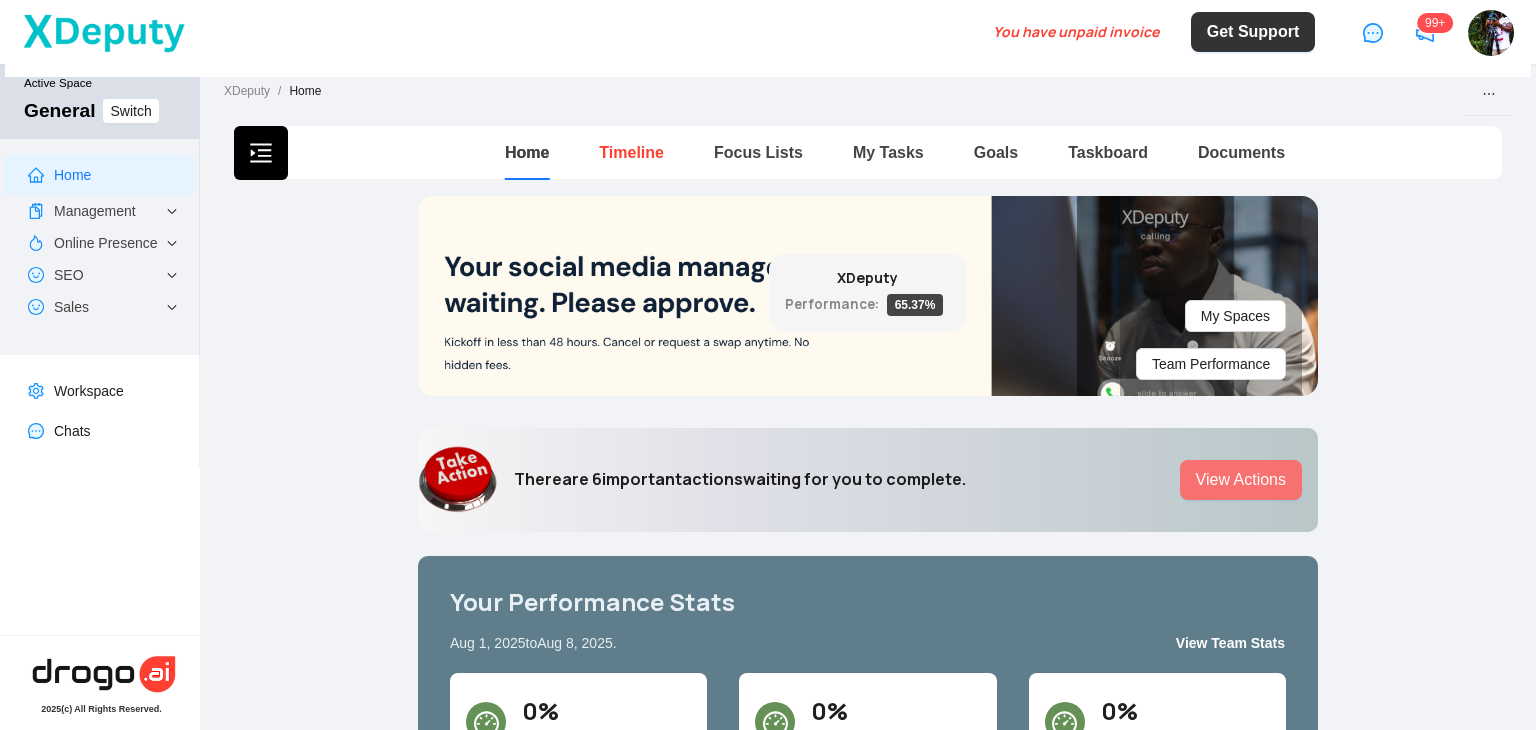click on "Timeline" at bounding box center (631, 152) 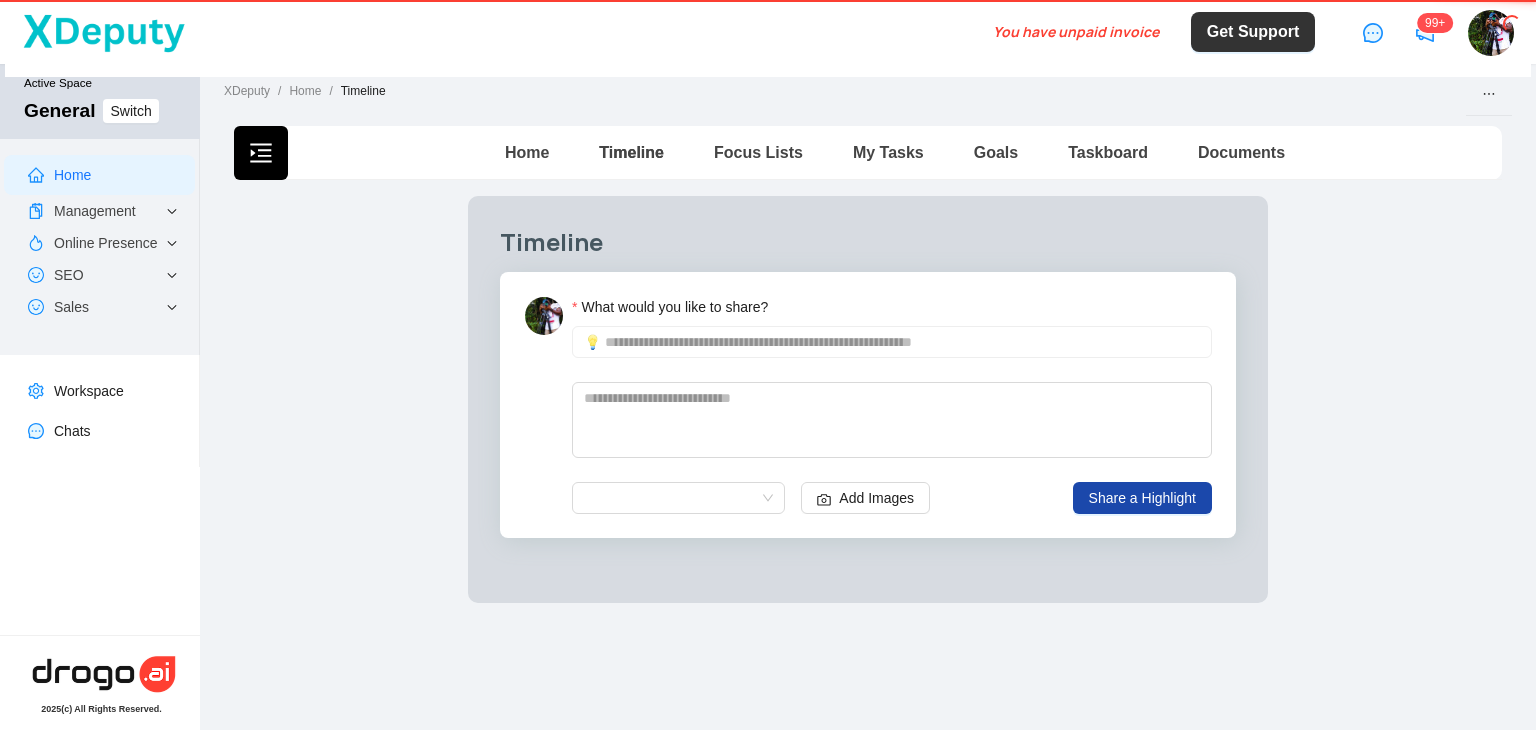 type 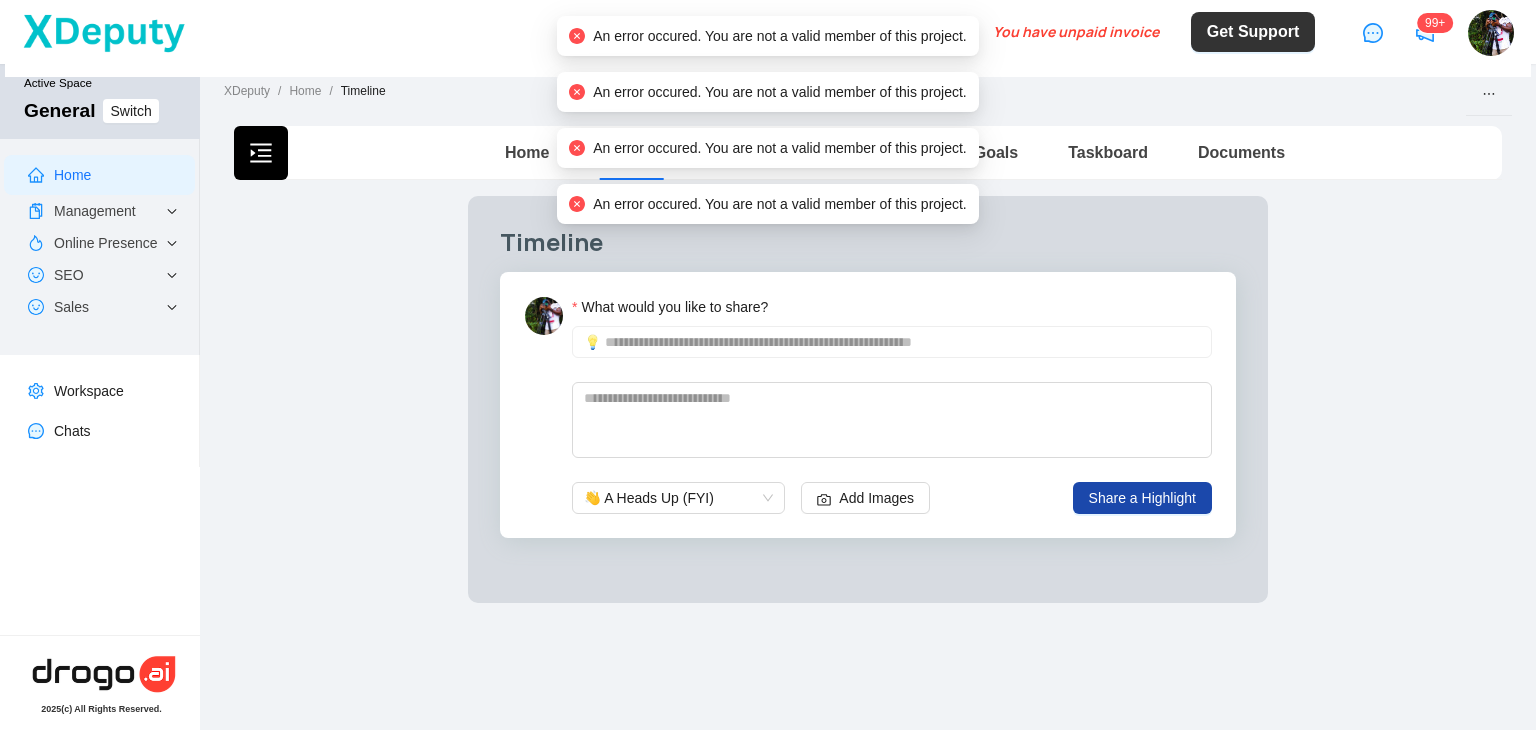 click on "Home Timeline Focus Lists My Tasks Goals Taskboard Documents" at bounding box center (895, 153) 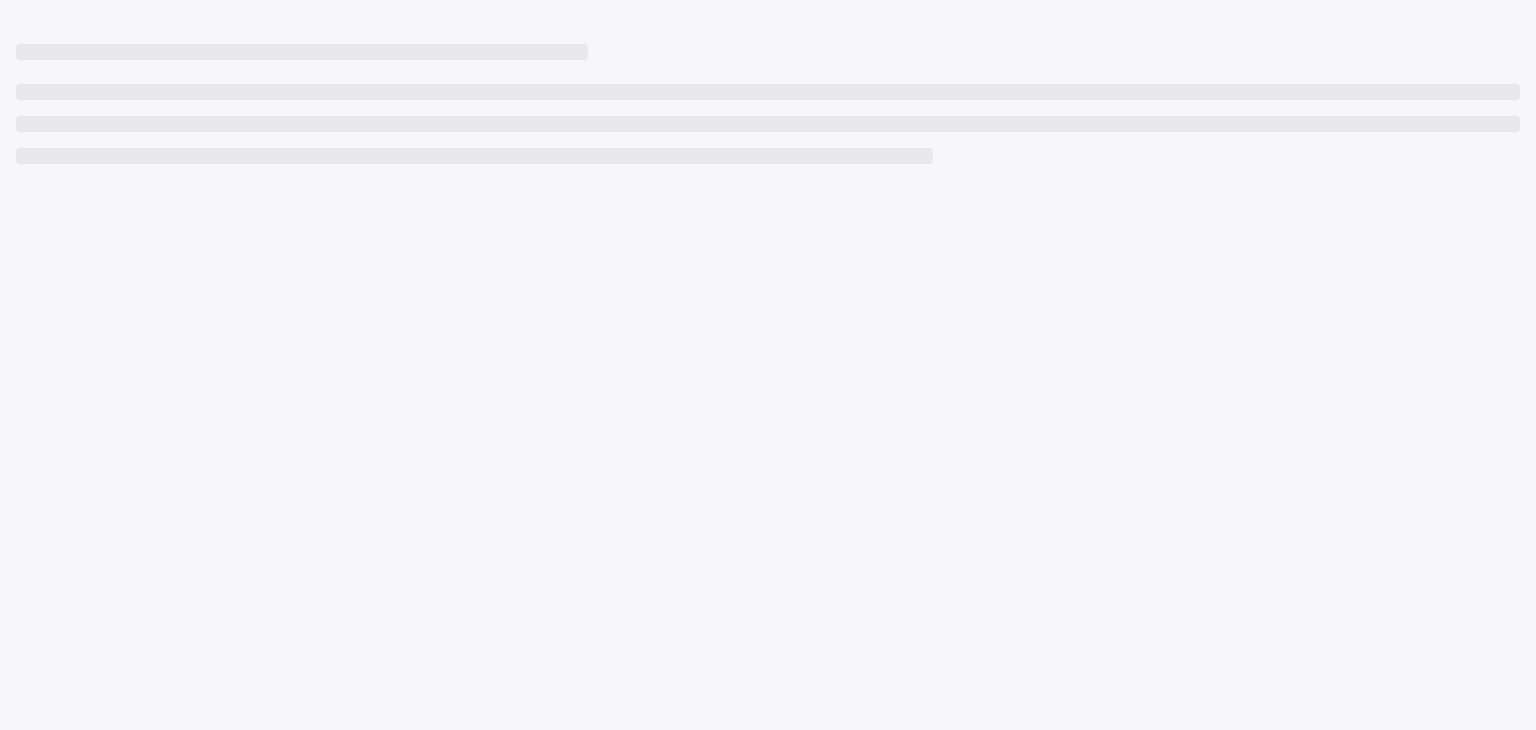 scroll, scrollTop: 0, scrollLeft: 0, axis: both 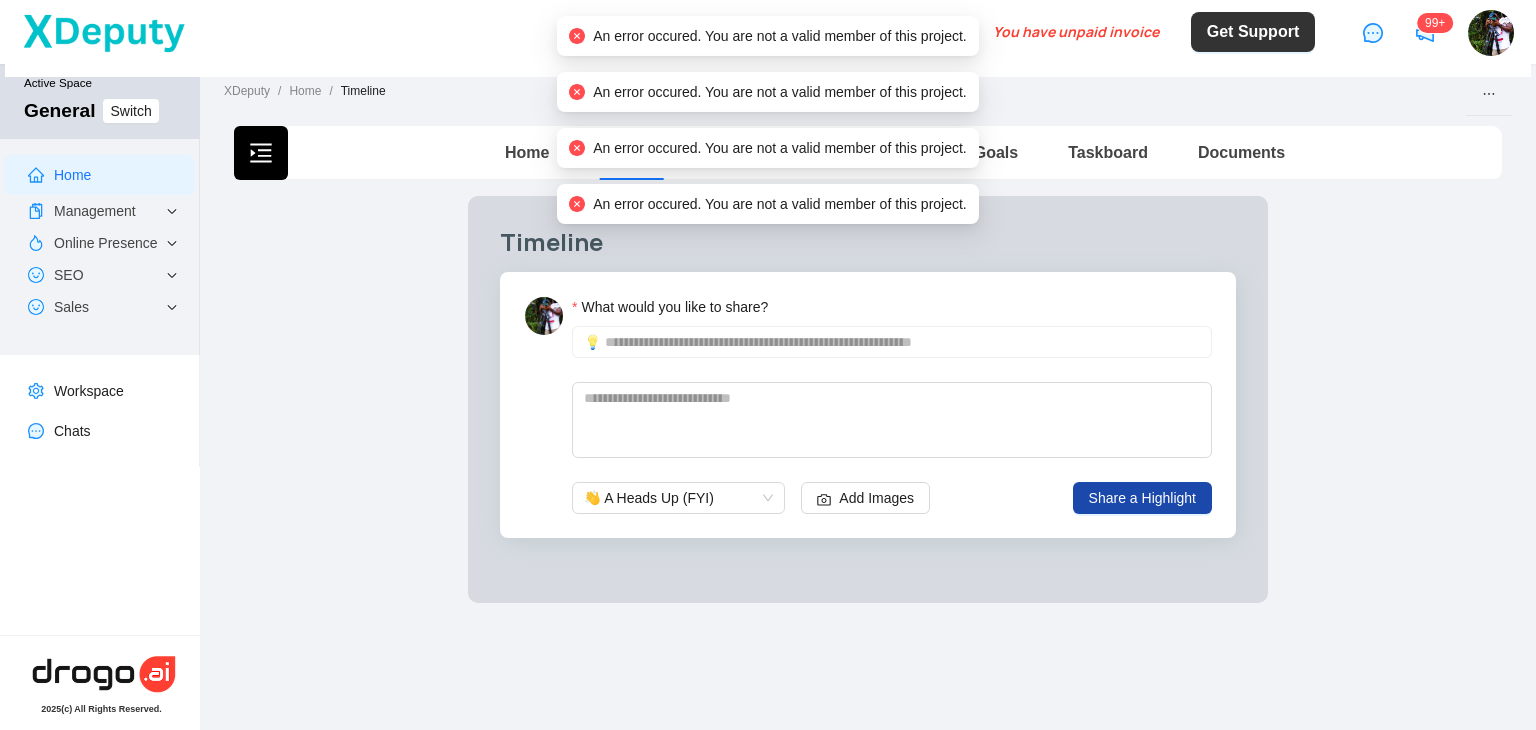 click on "Focus Lists" at bounding box center [758, 152] 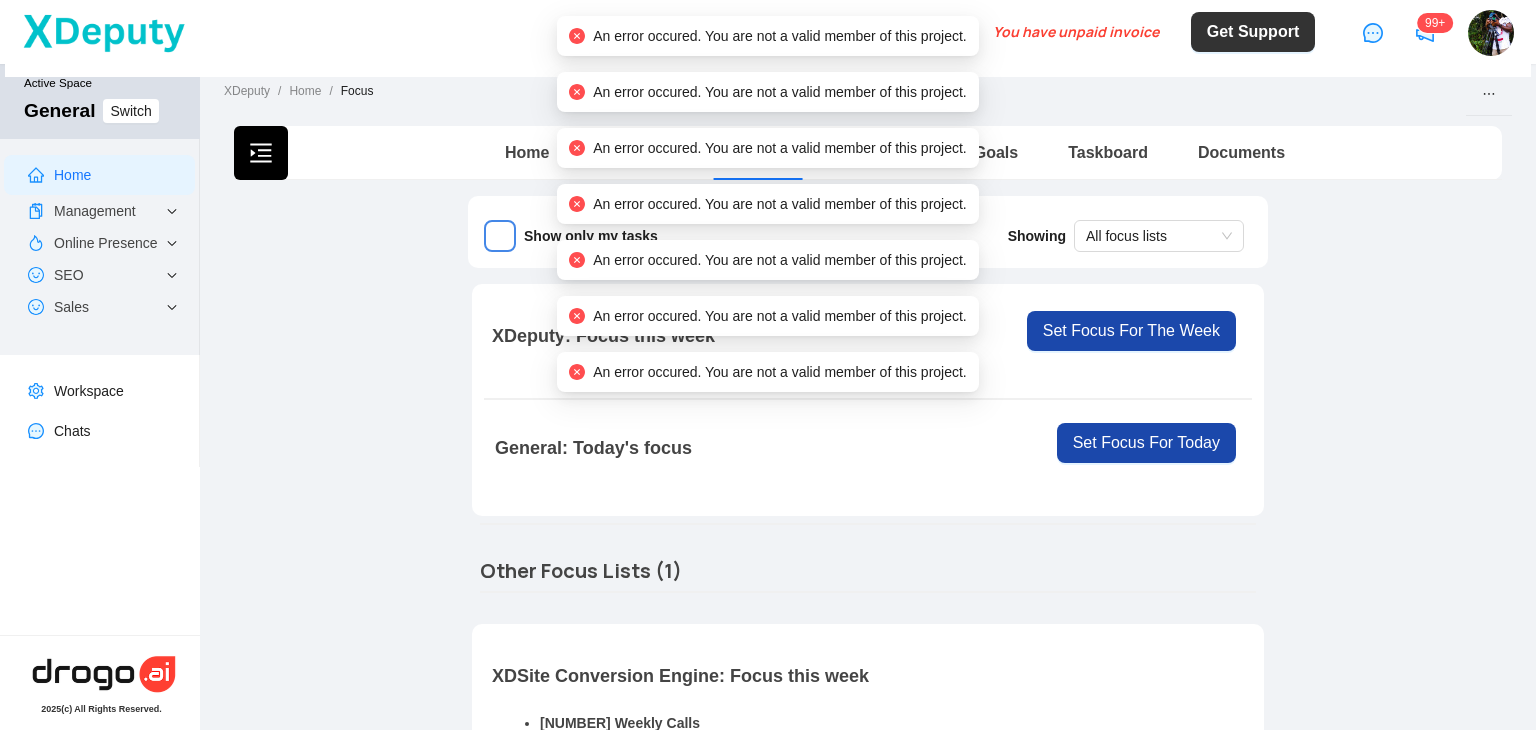 type 